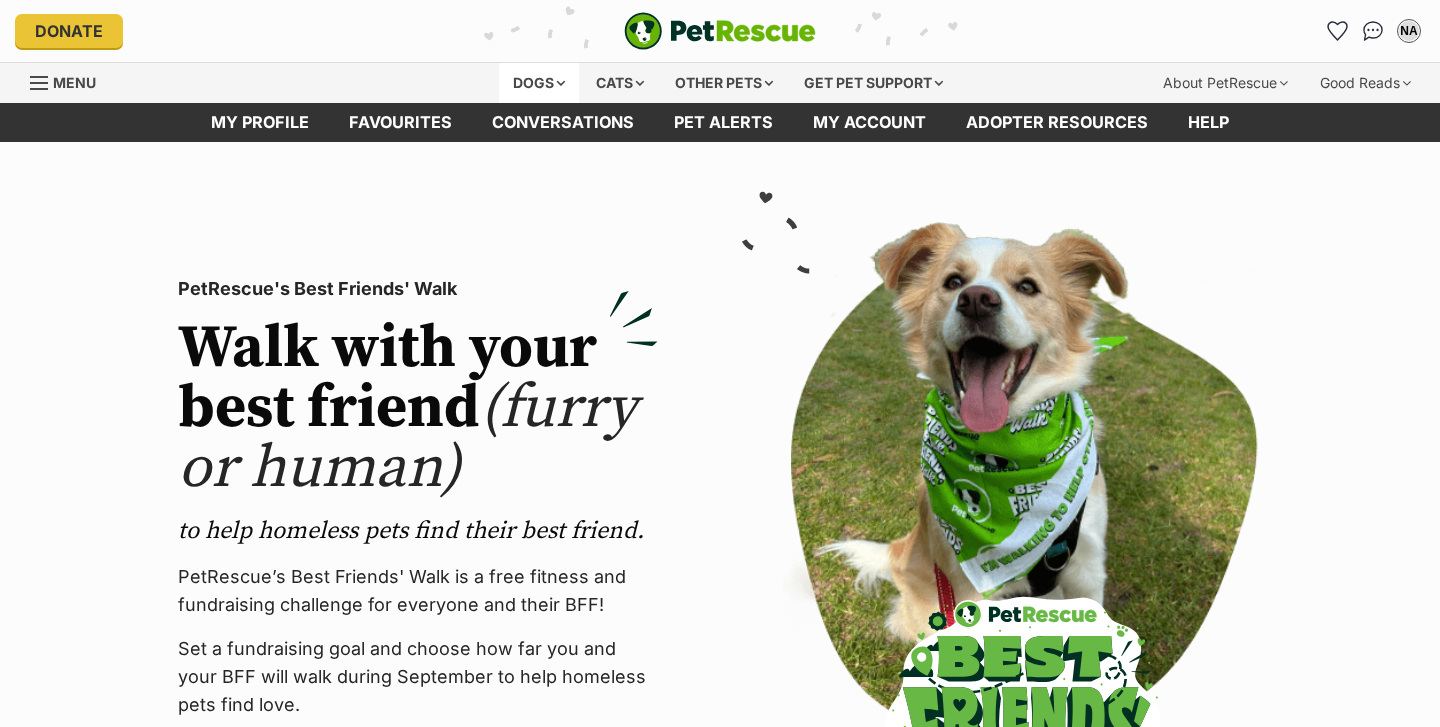 click on "Dogs" at bounding box center [539, 83] 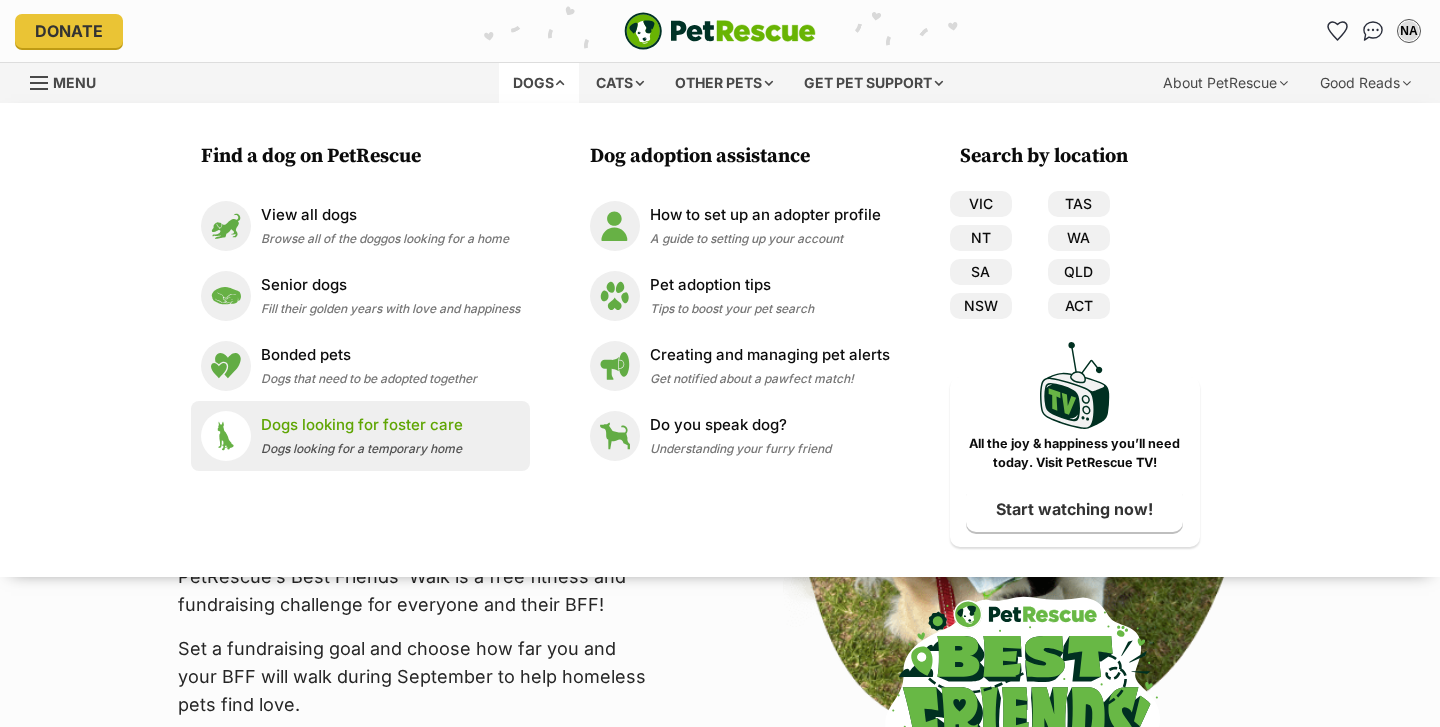 click on "Dogs looking for foster care" at bounding box center (362, 425) 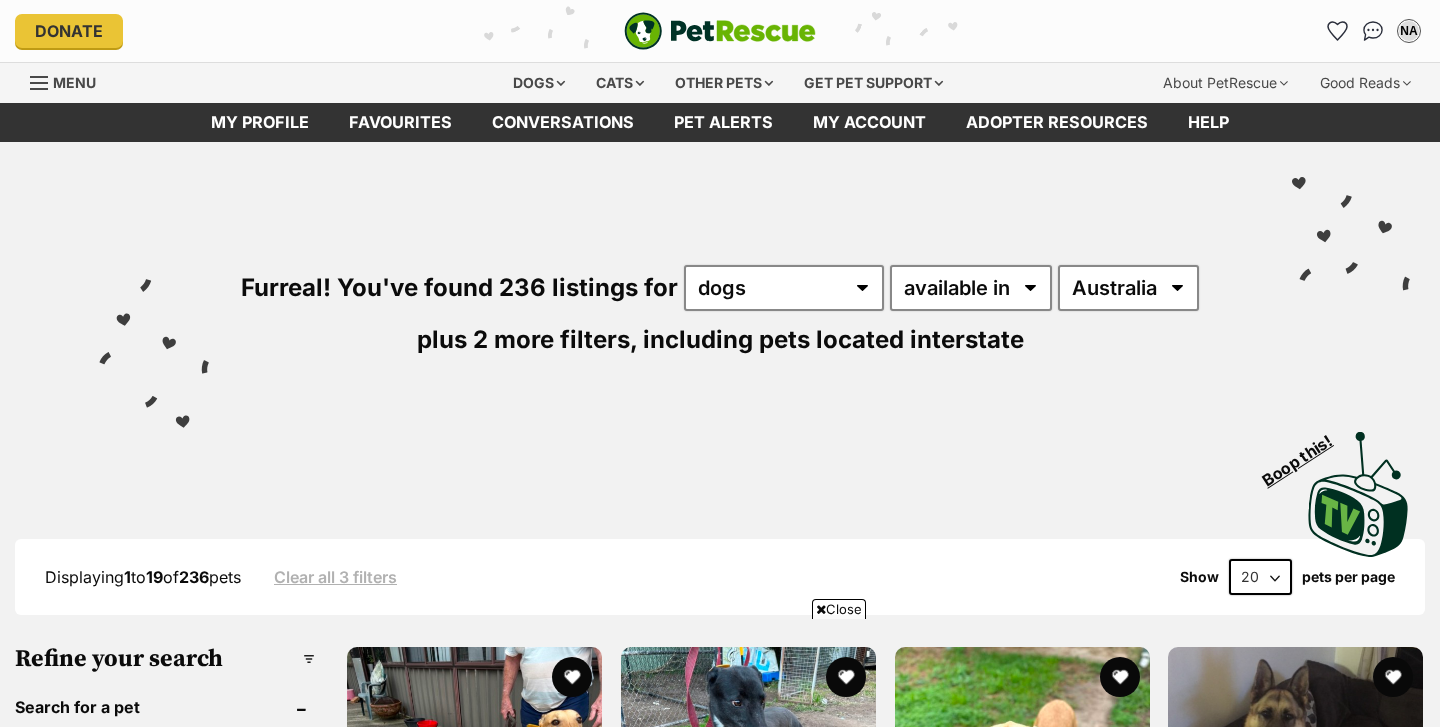 scroll, scrollTop: 165, scrollLeft: 0, axis: vertical 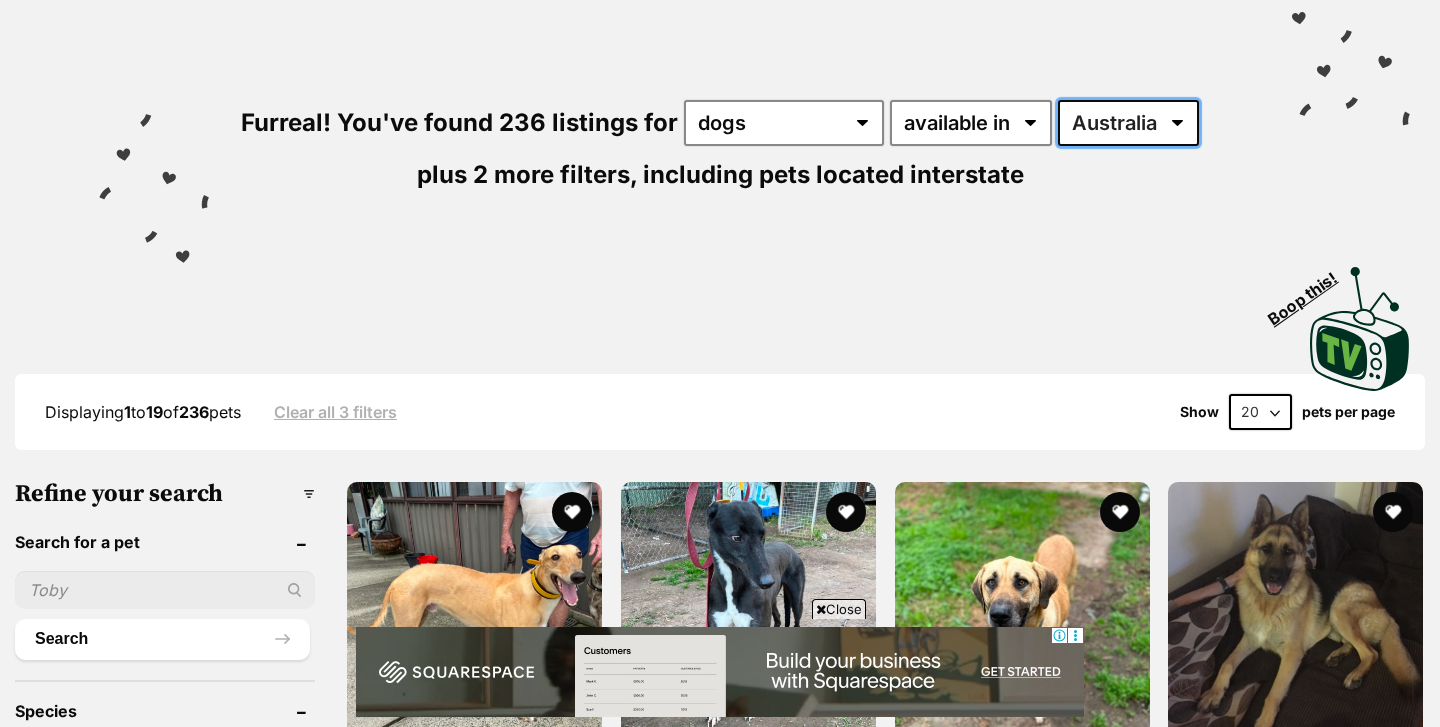 click on "Australia
ACT
NSW
NT
QLD
SA
TAS
VIC
WA" at bounding box center [1128, 123] 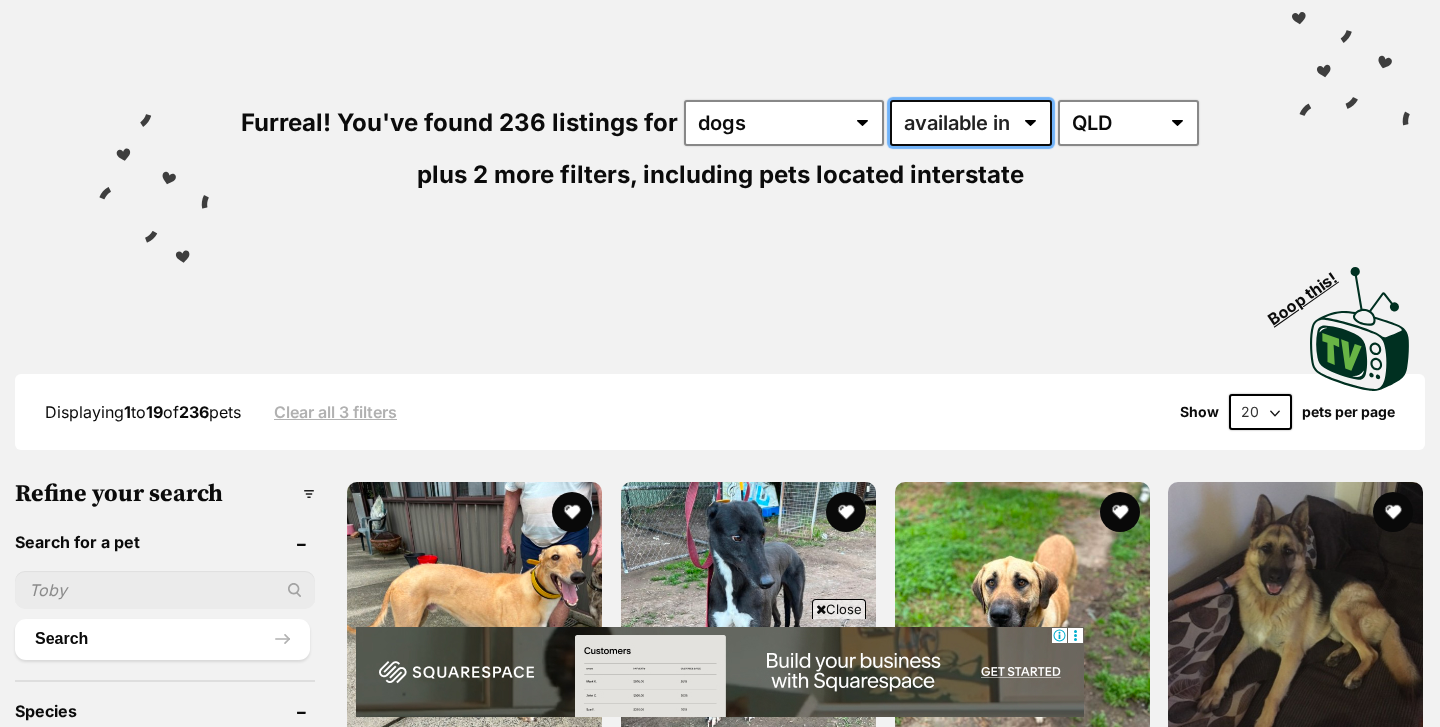 click on "available in
located in" at bounding box center (971, 123) 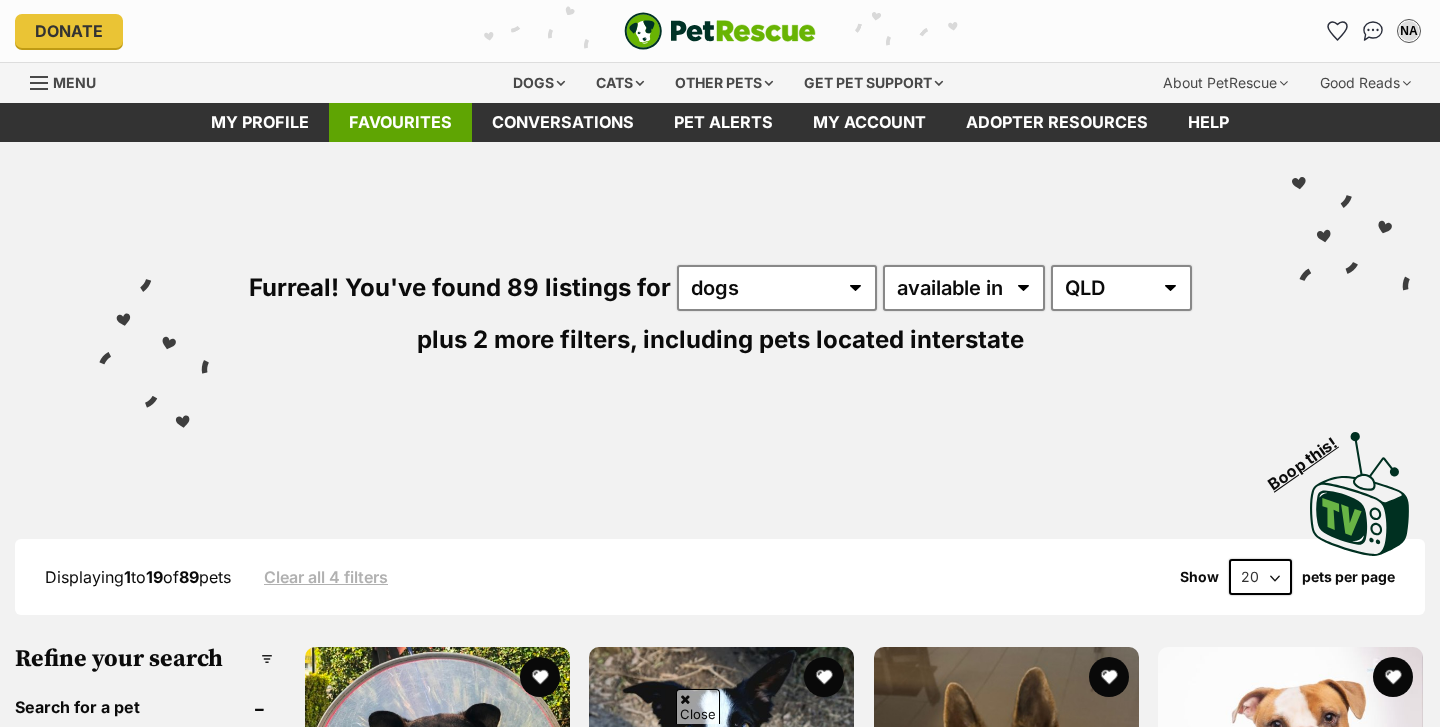 select on "disabled" 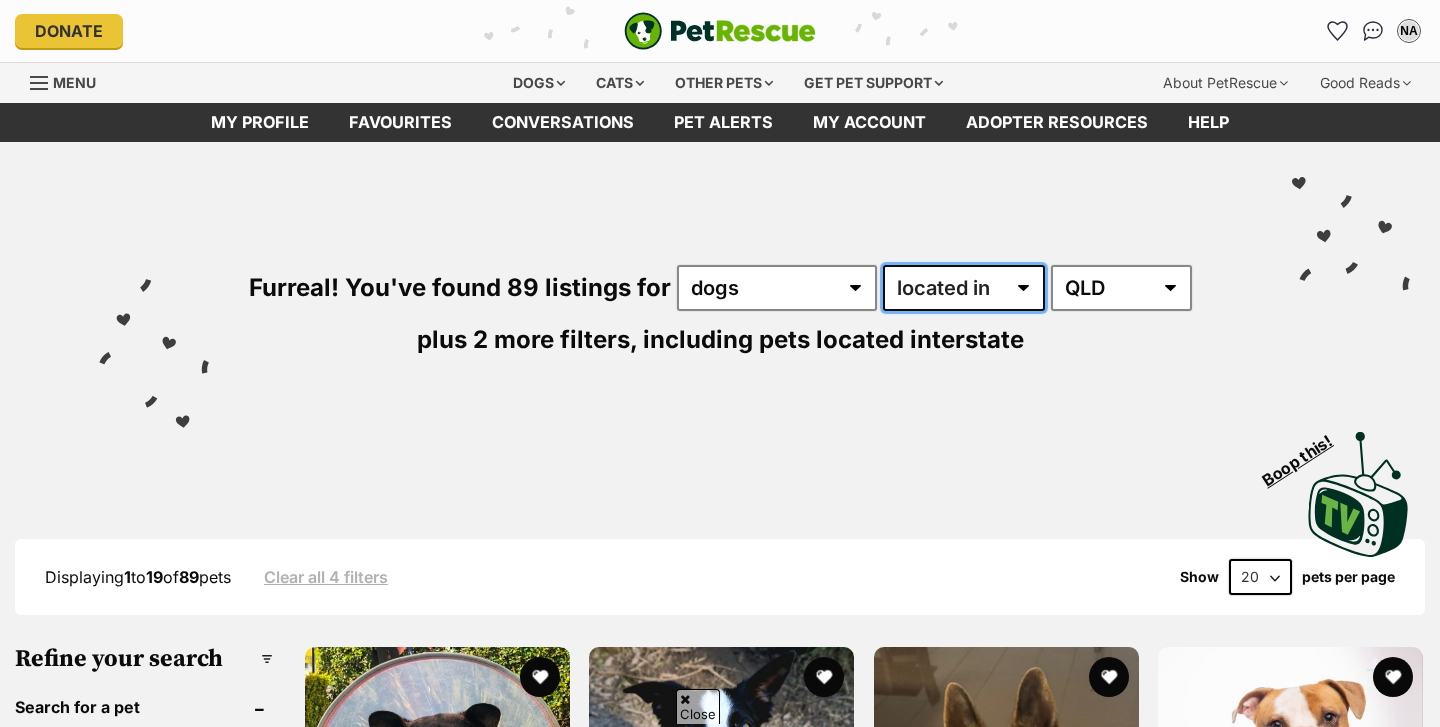 scroll, scrollTop: 98, scrollLeft: 0, axis: vertical 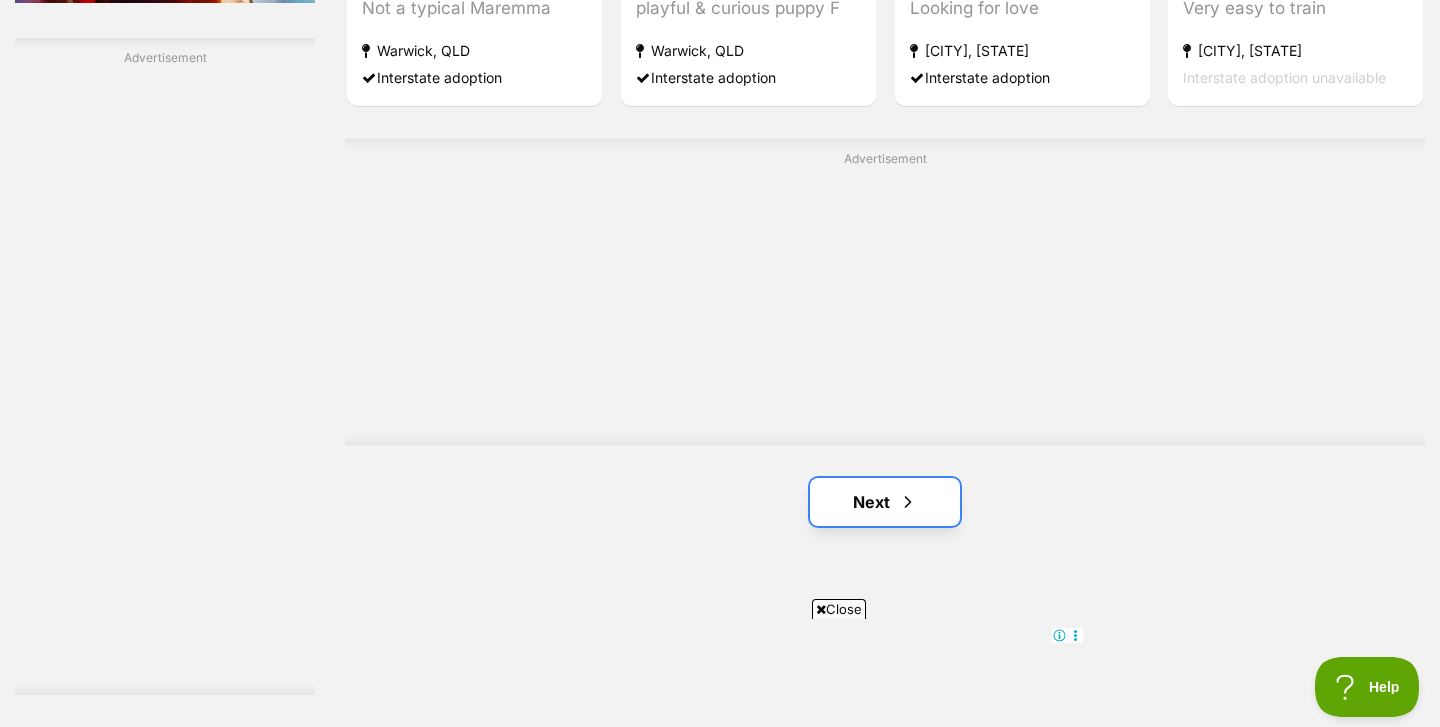 click at bounding box center [908, 502] 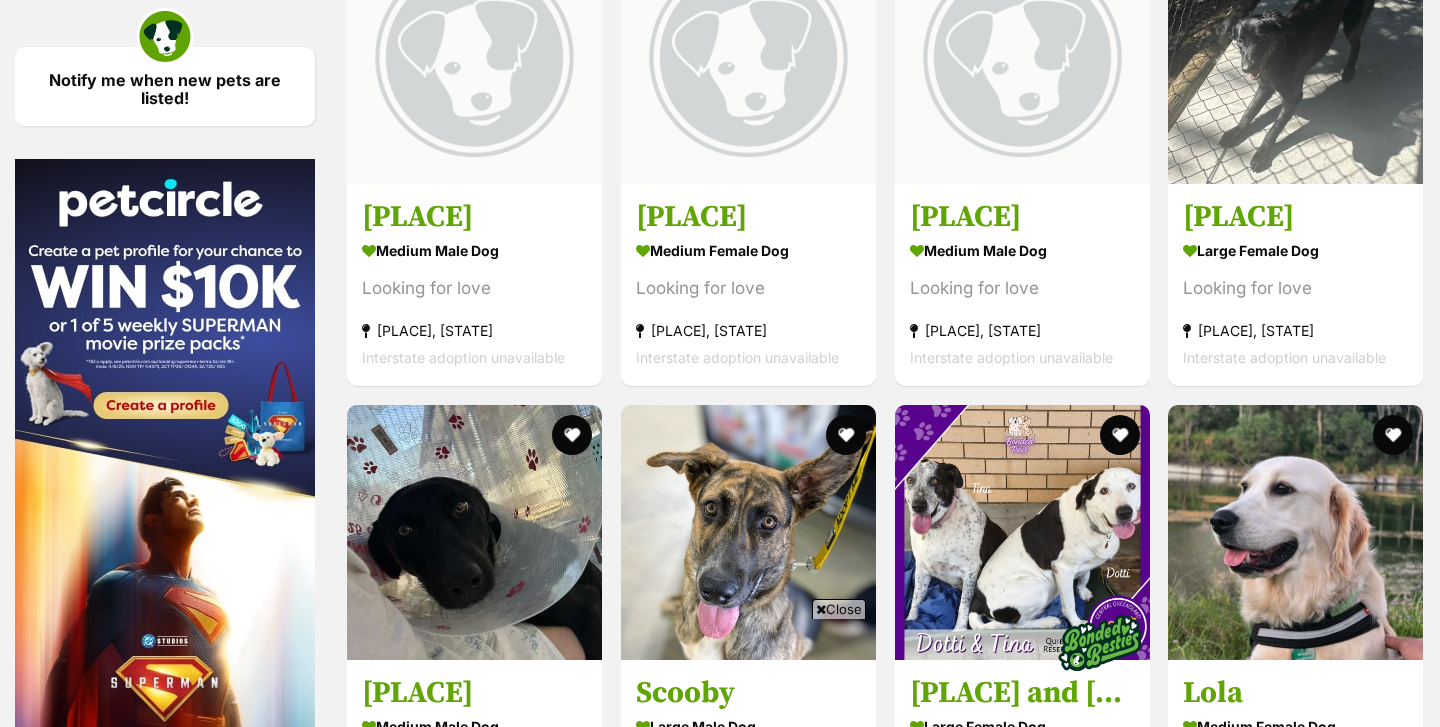 scroll, scrollTop: 0, scrollLeft: 0, axis: both 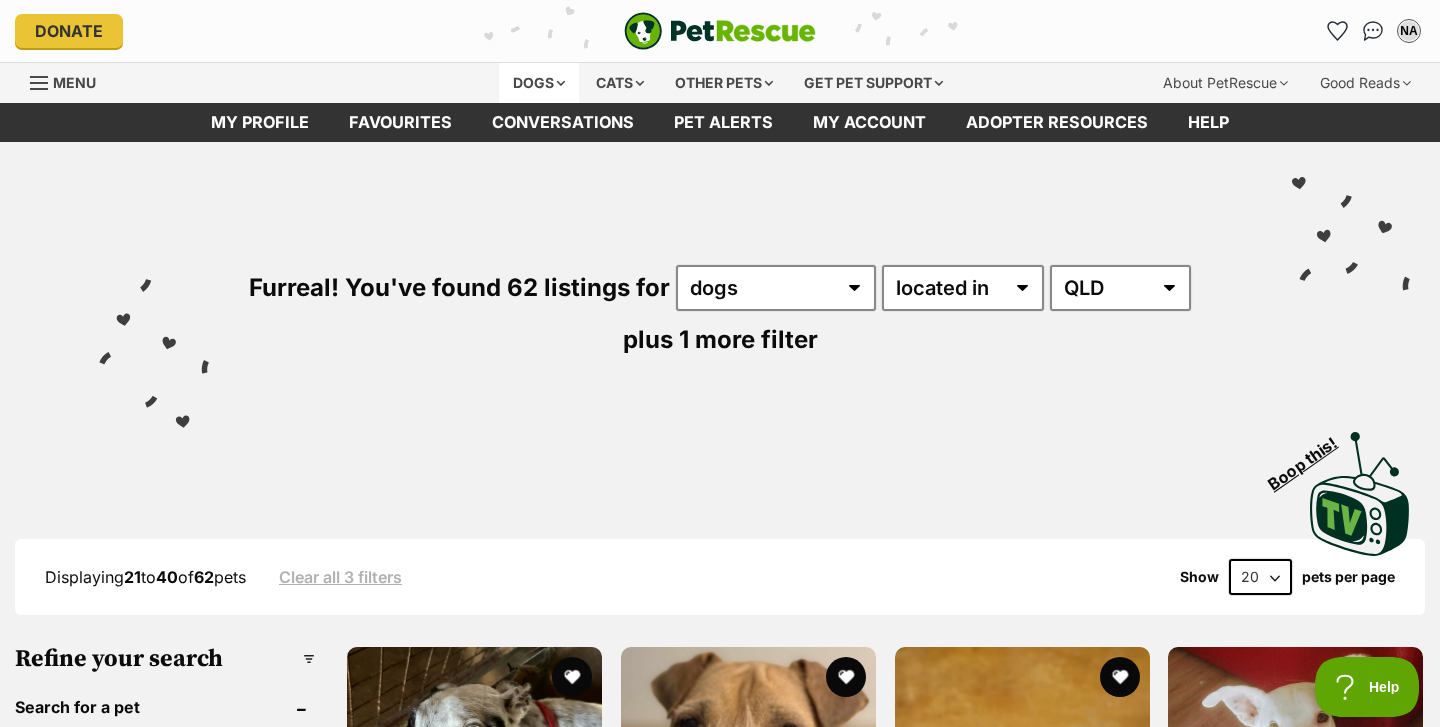 click on "Dogs" at bounding box center [539, 83] 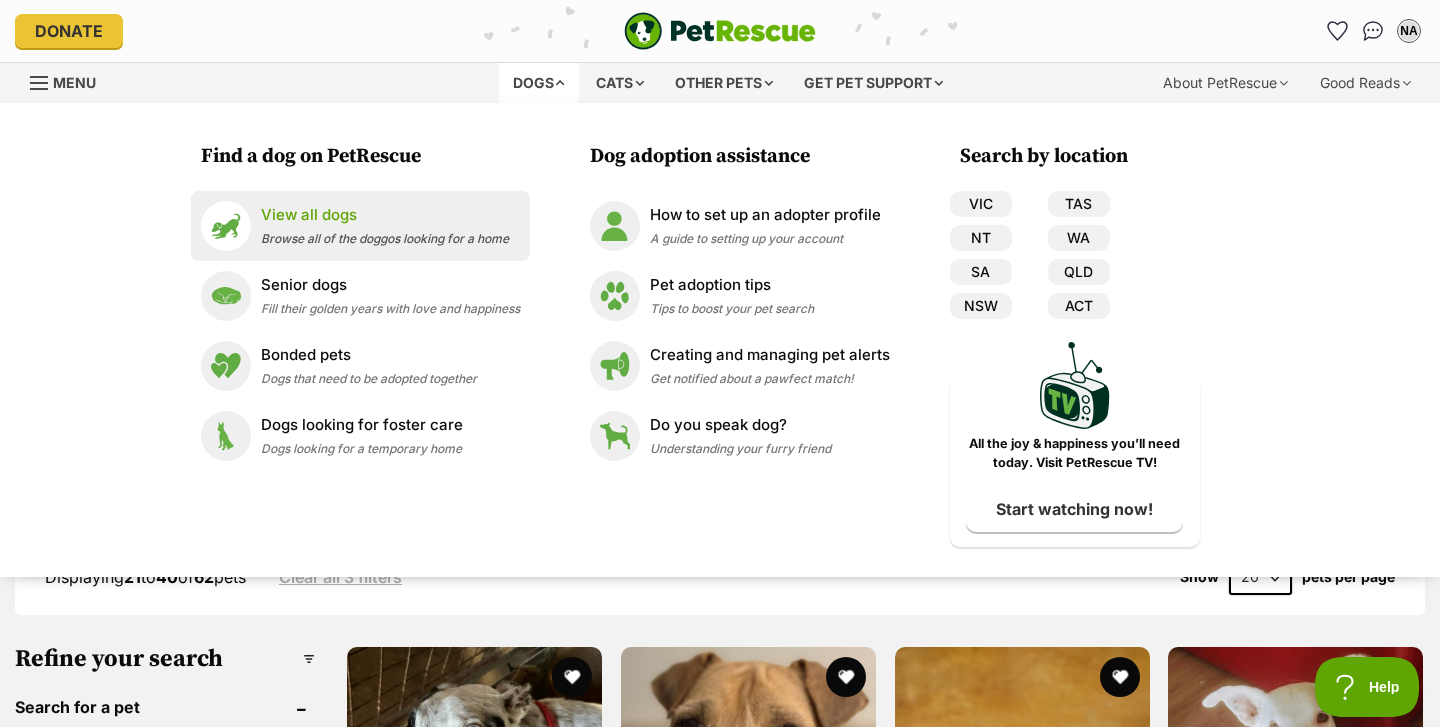 click on "Browse all of the doggos looking for a home" at bounding box center [385, 238] 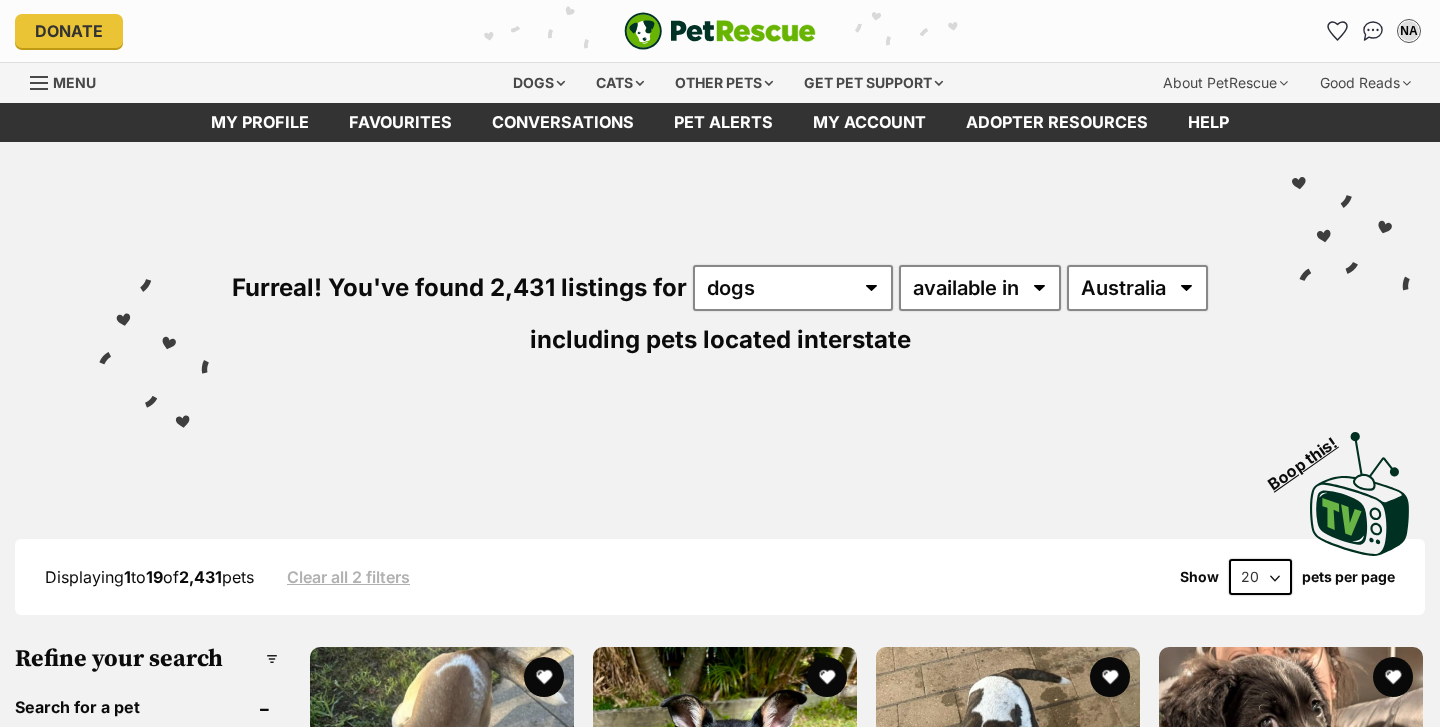 click on "available in
located in" at bounding box center [980, 288] 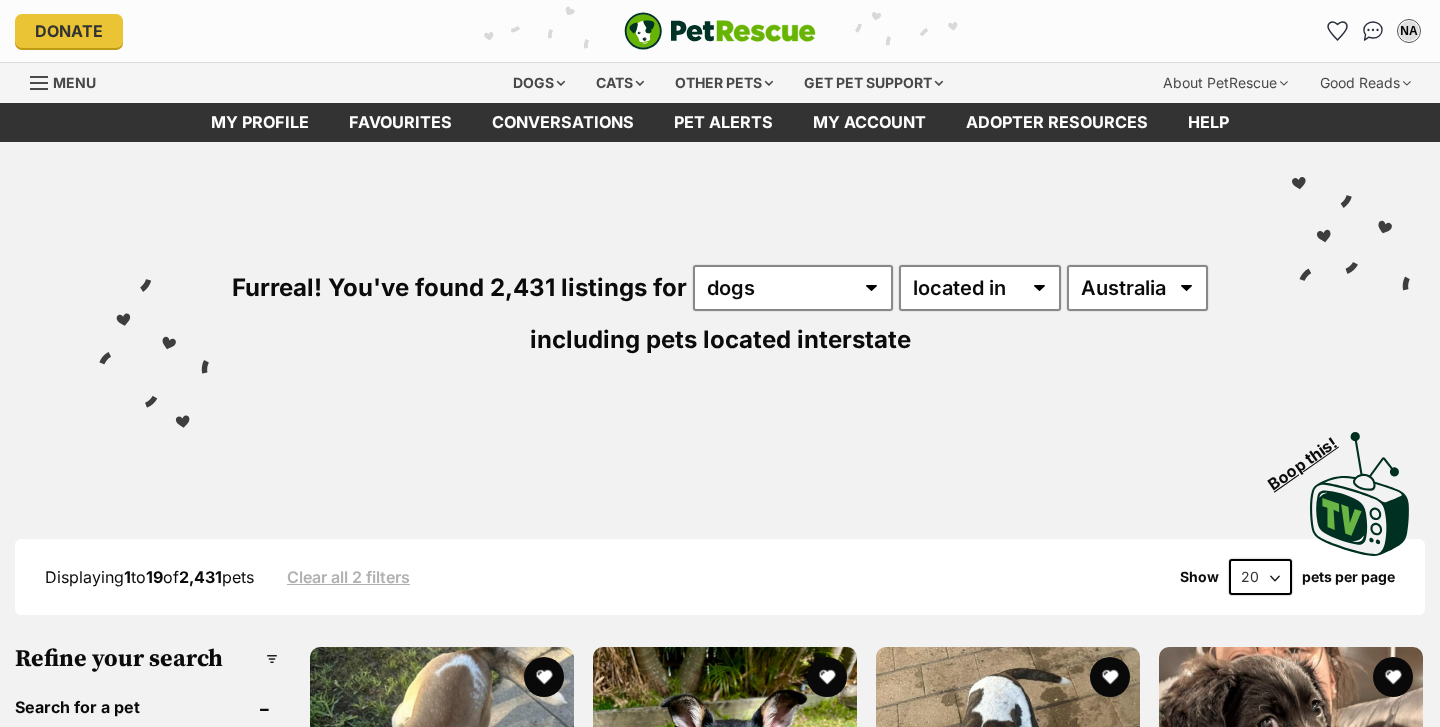 scroll, scrollTop: 0, scrollLeft: 0, axis: both 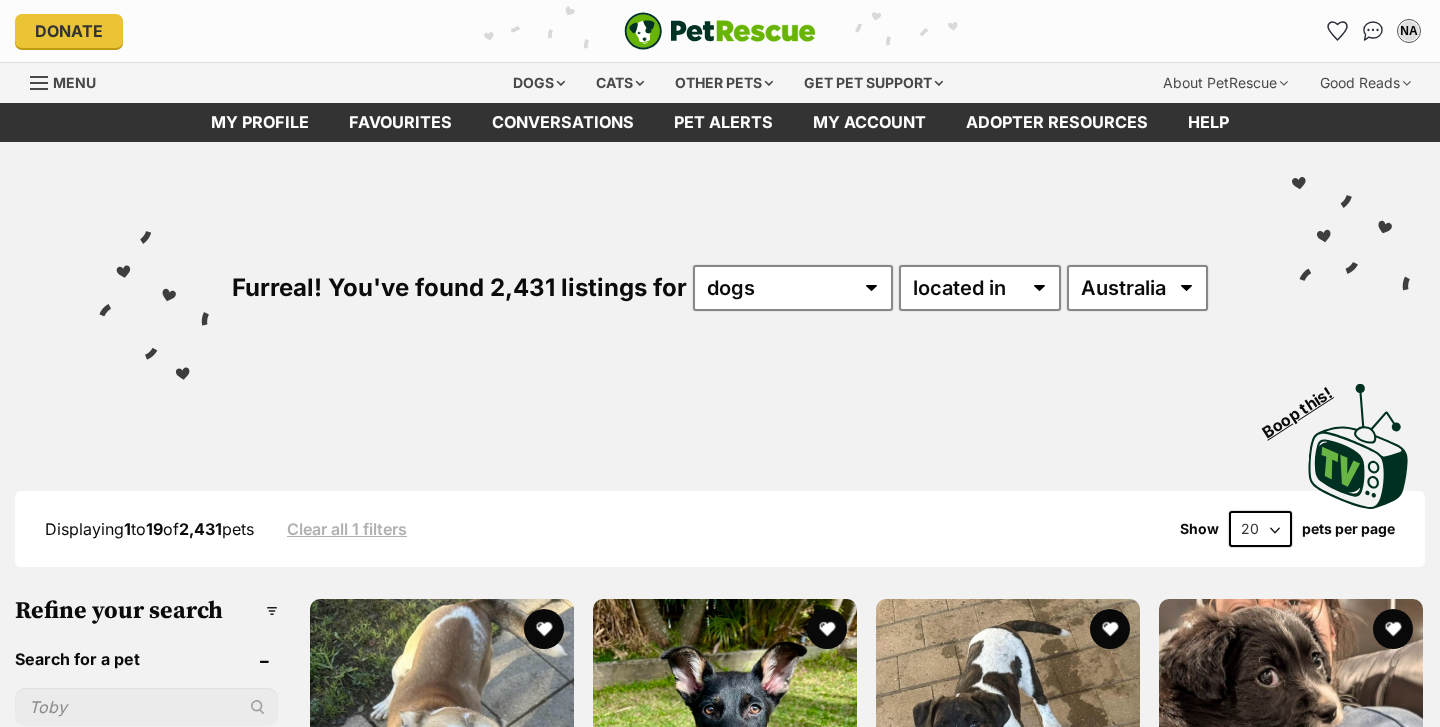 select on "QLD" 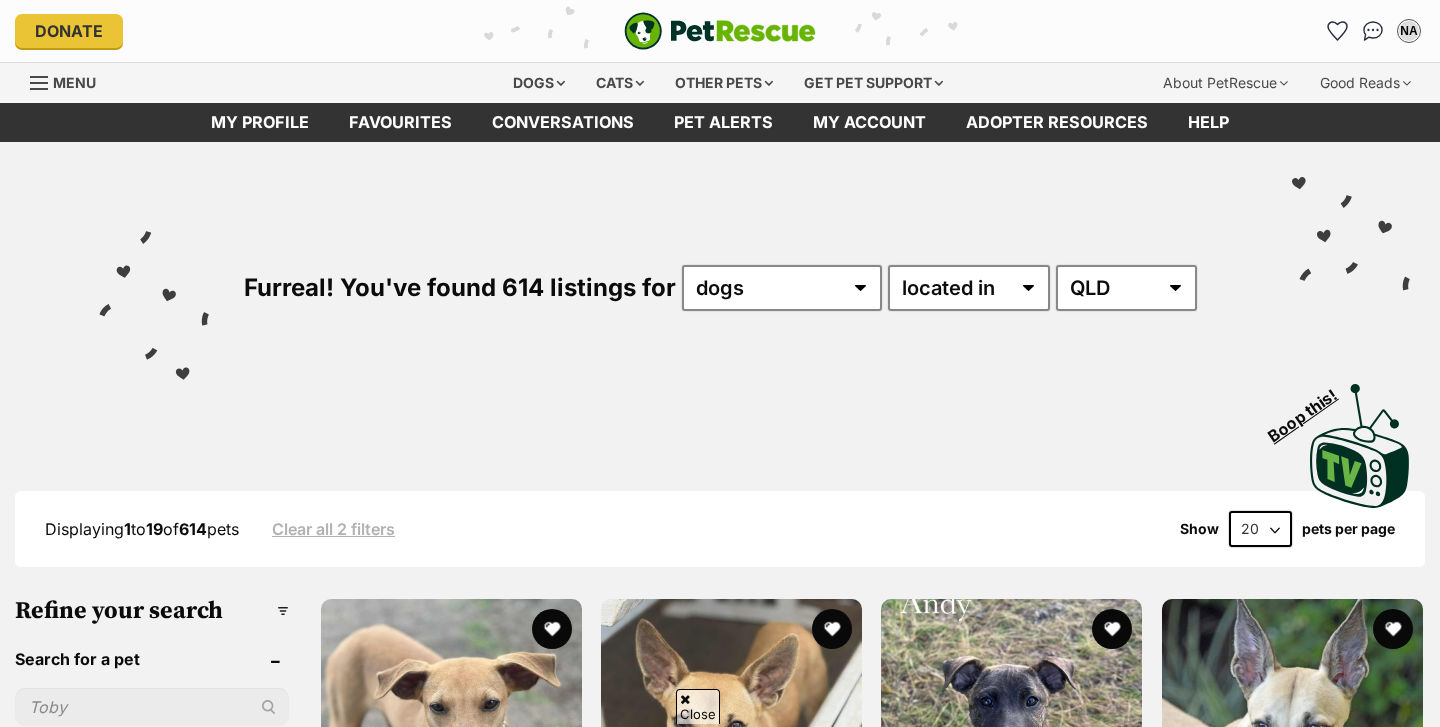 scroll, scrollTop: 410, scrollLeft: 0, axis: vertical 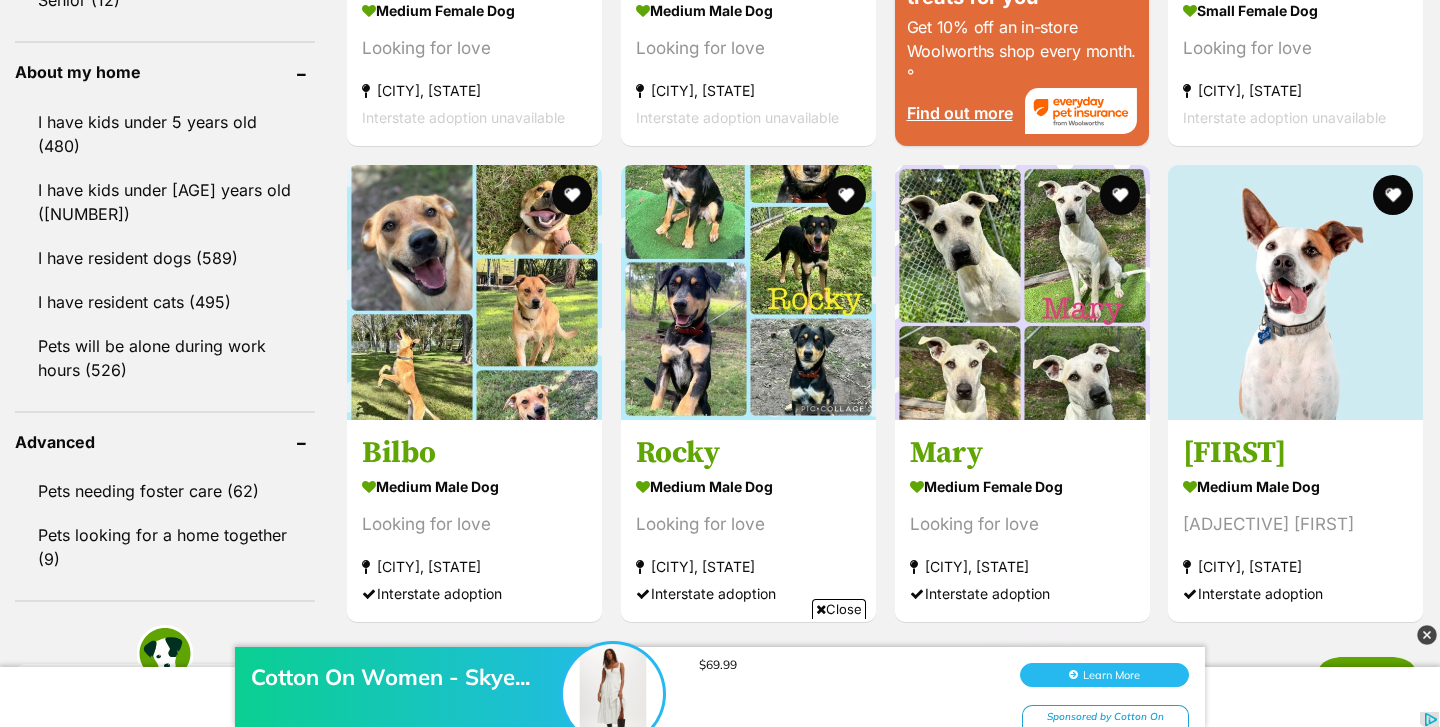 click on "Cotton On Women - Skye...
$69.99
Learn More
Sponsored by Cotton On" at bounding box center [720, 667] 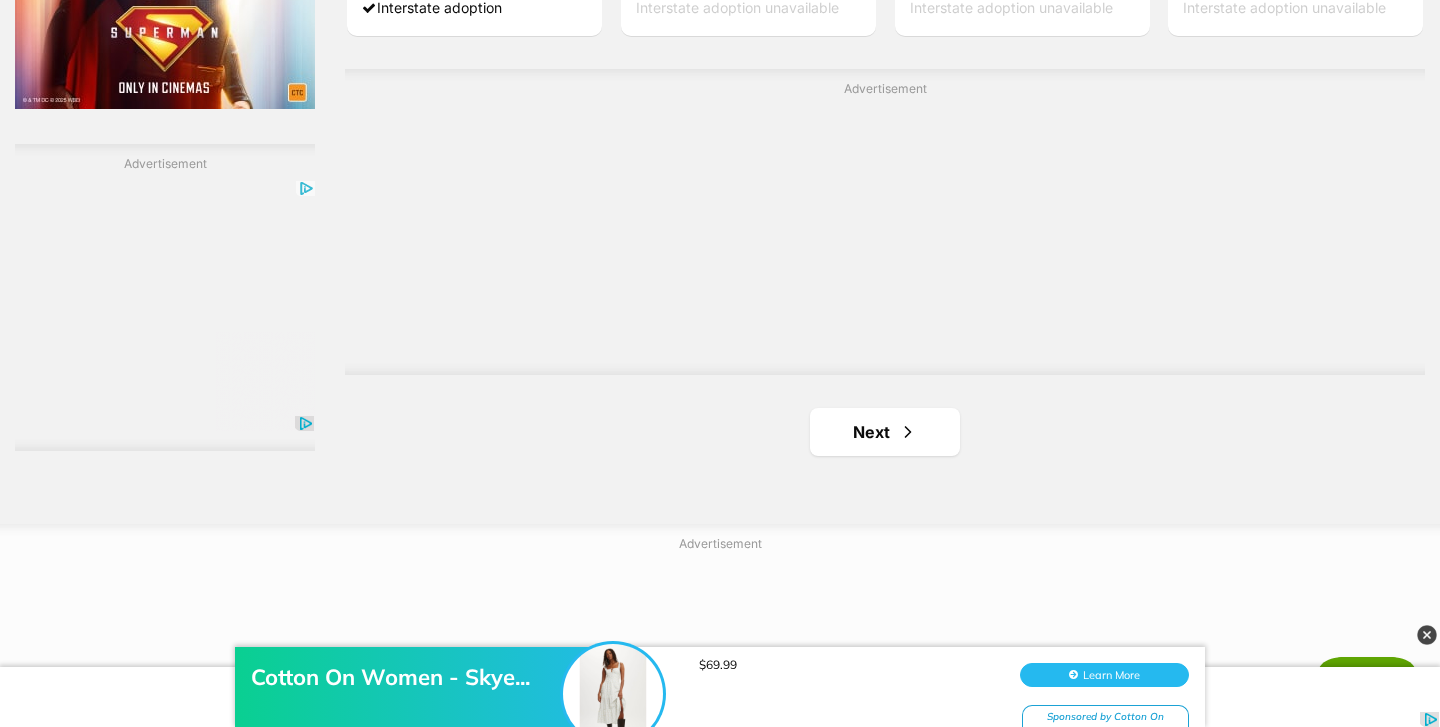 scroll, scrollTop: 3523, scrollLeft: 0, axis: vertical 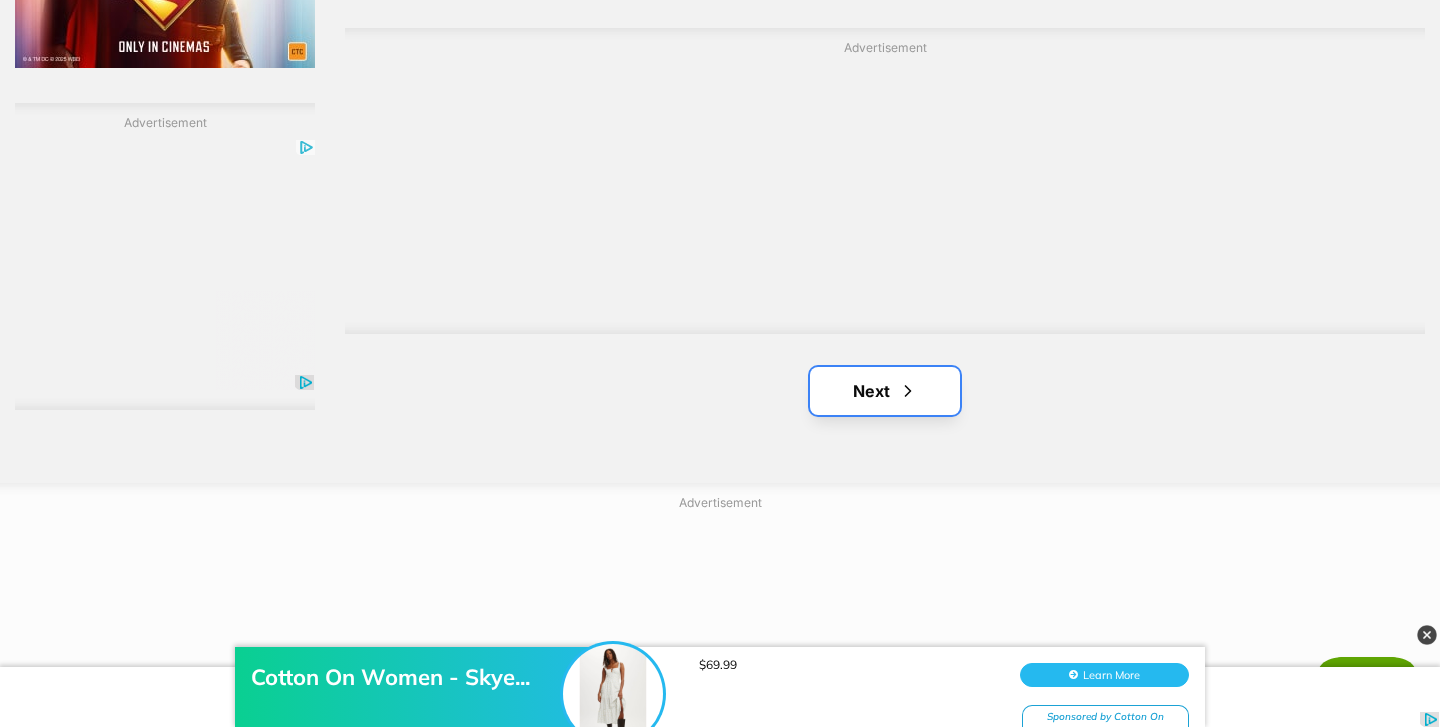 click at bounding box center (908, 391) 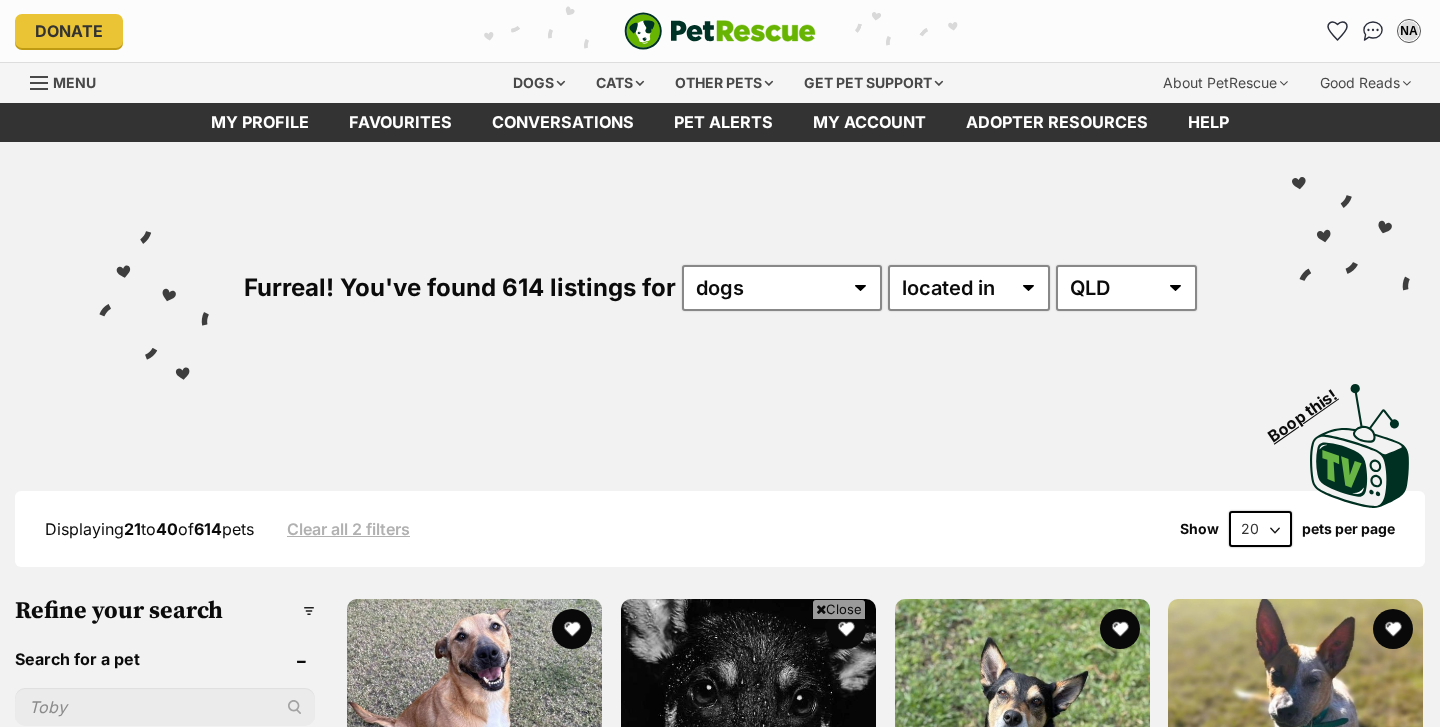 scroll, scrollTop: 448, scrollLeft: 0, axis: vertical 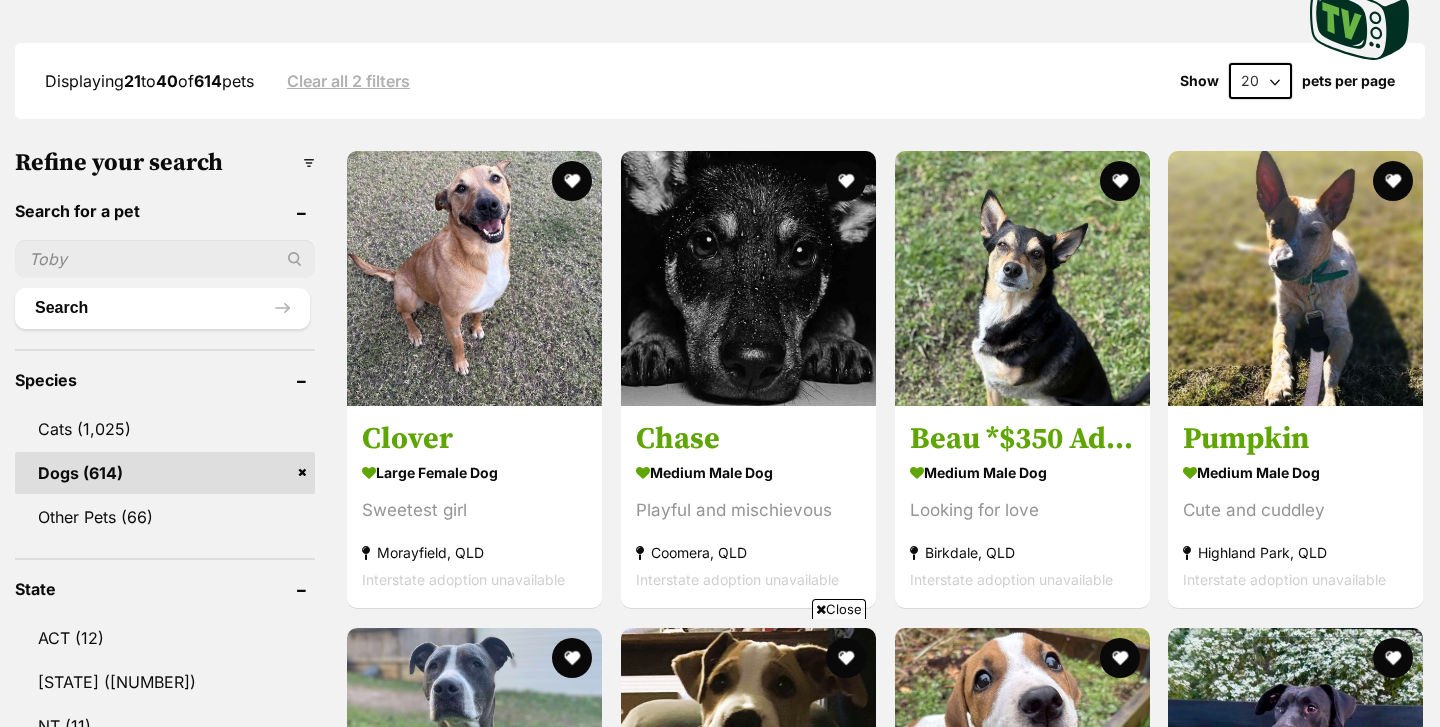 click on "Close" at bounding box center (839, 609) 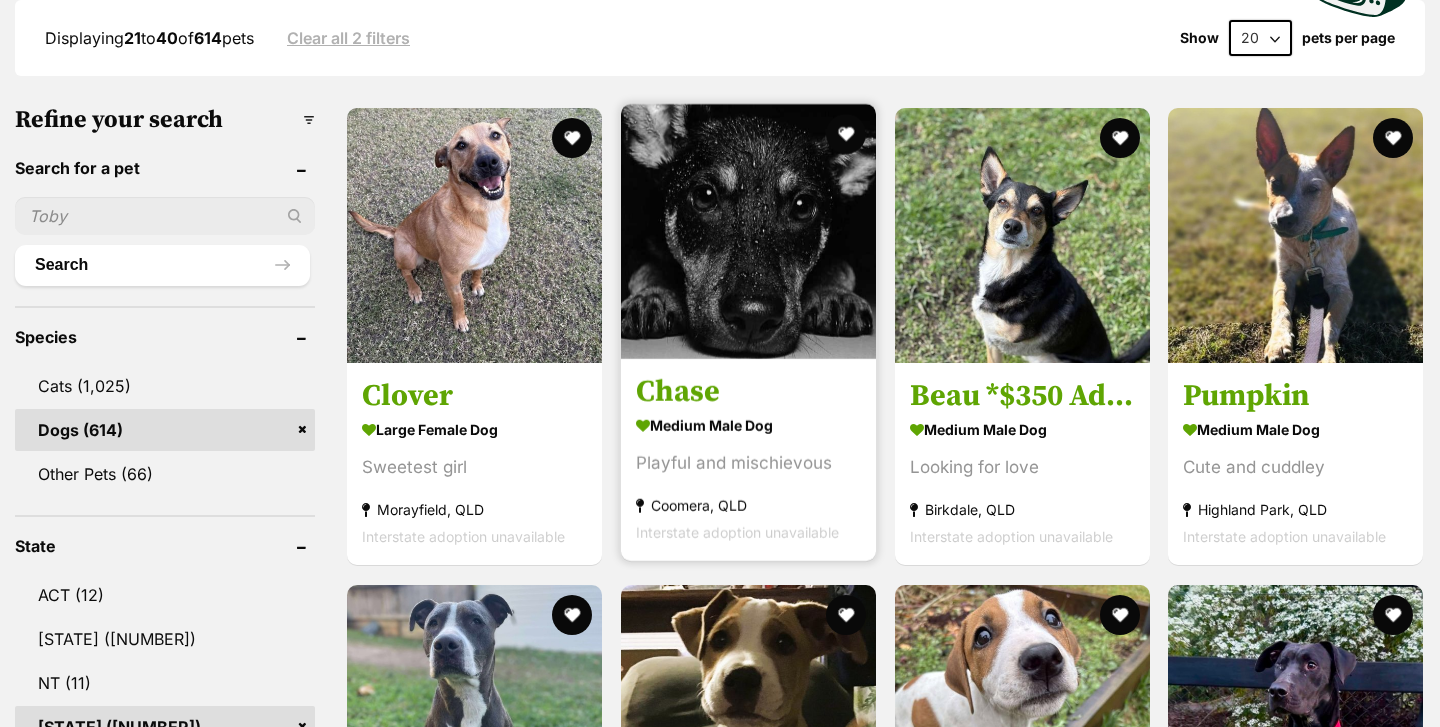 scroll, scrollTop: 0, scrollLeft: 0, axis: both 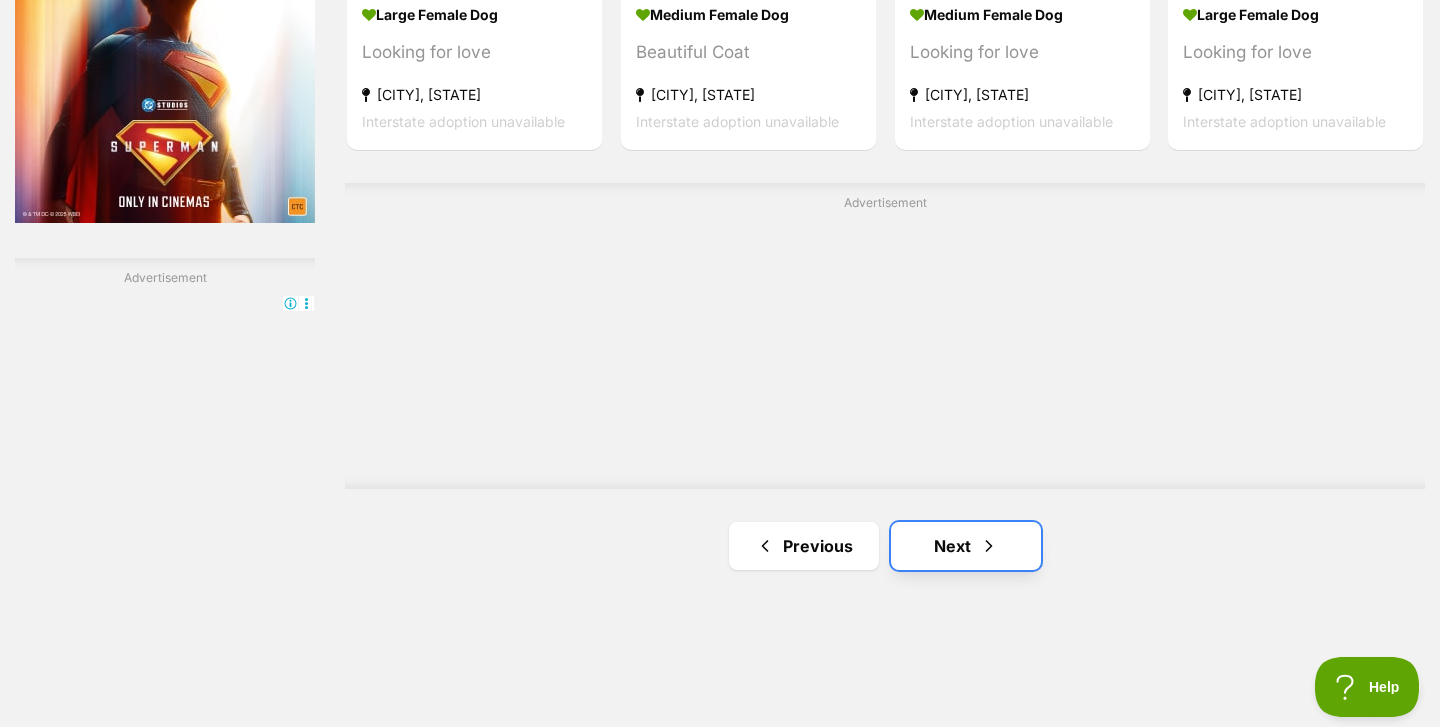 click on "Next" at bounding box center [966, 546] 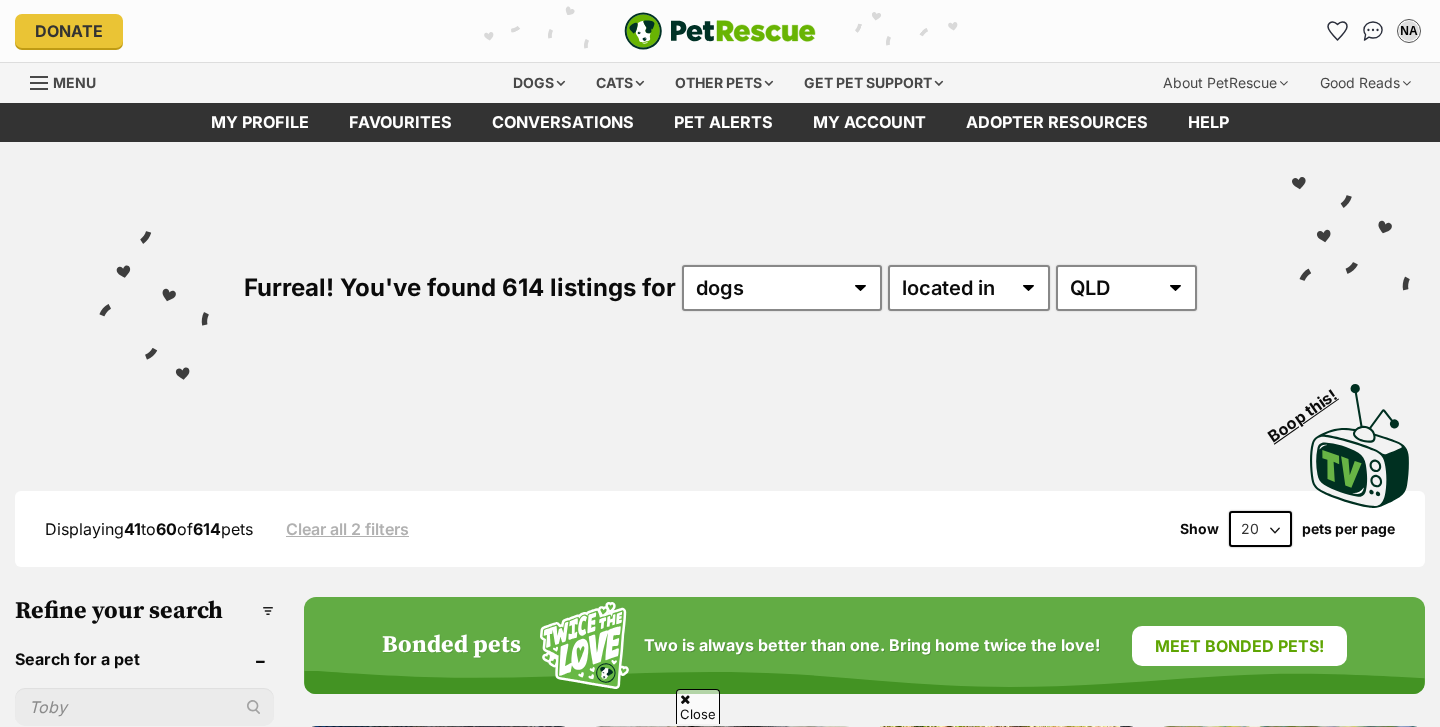 scroll, scrollTop: 1036, scrollLeft: 0, axis: vertical 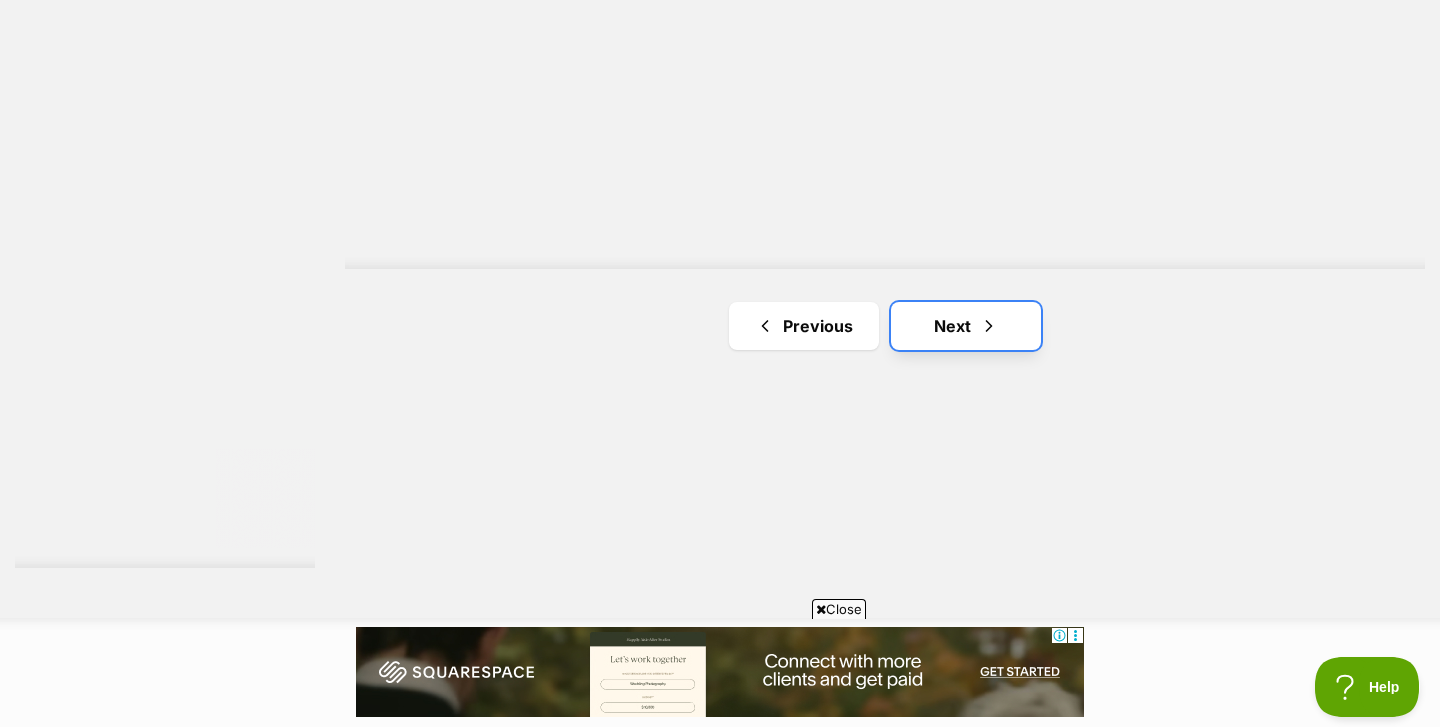 click at bounding box center [989, 326] 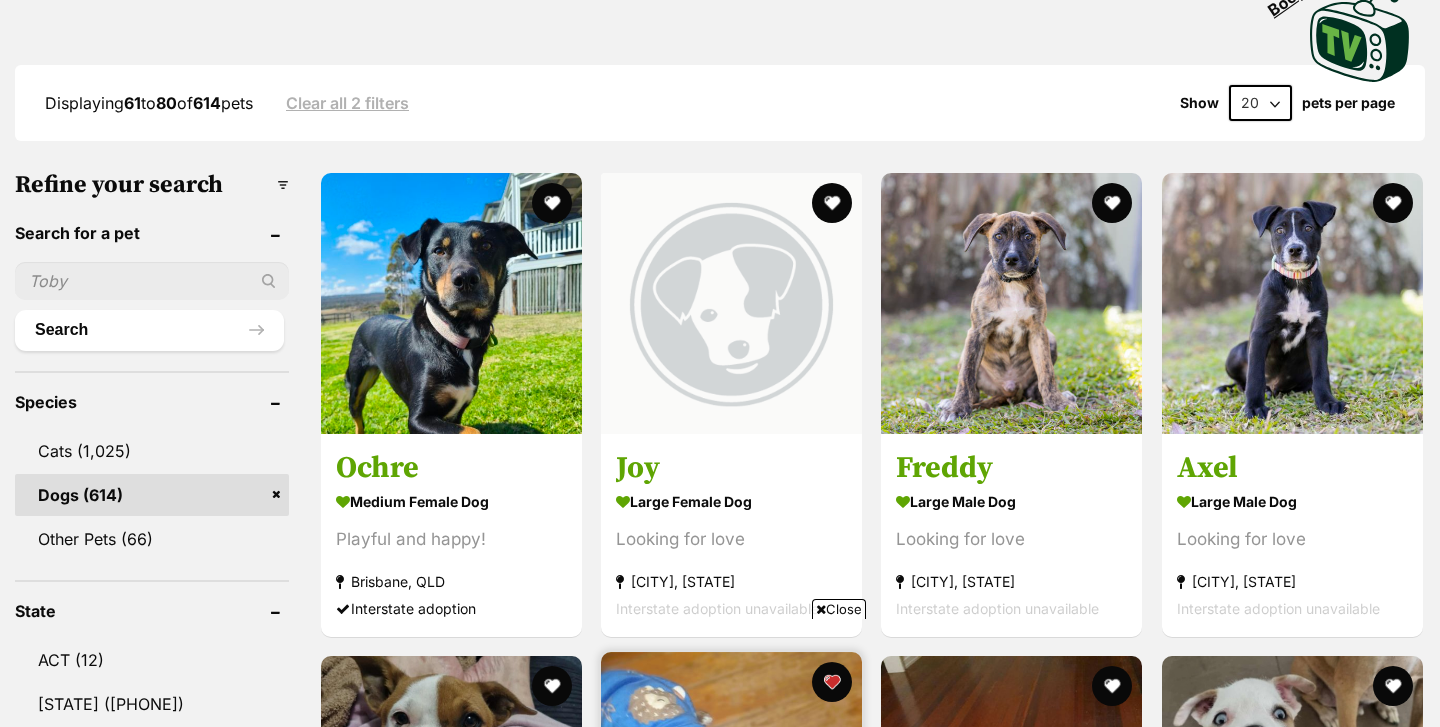 scroll, scrollTop: 1127, scrollLeft: 0, axis: vertical 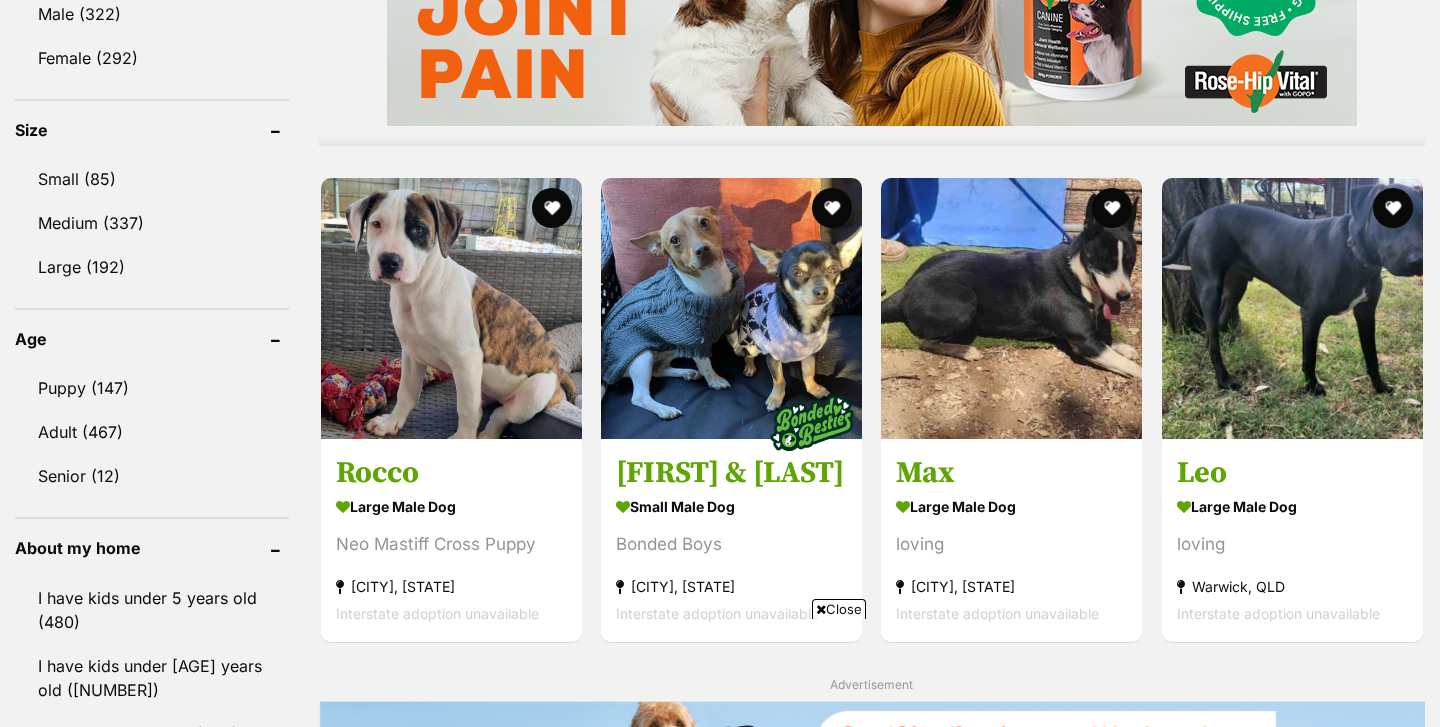 click on "Close" at bounding box center [839, 609] 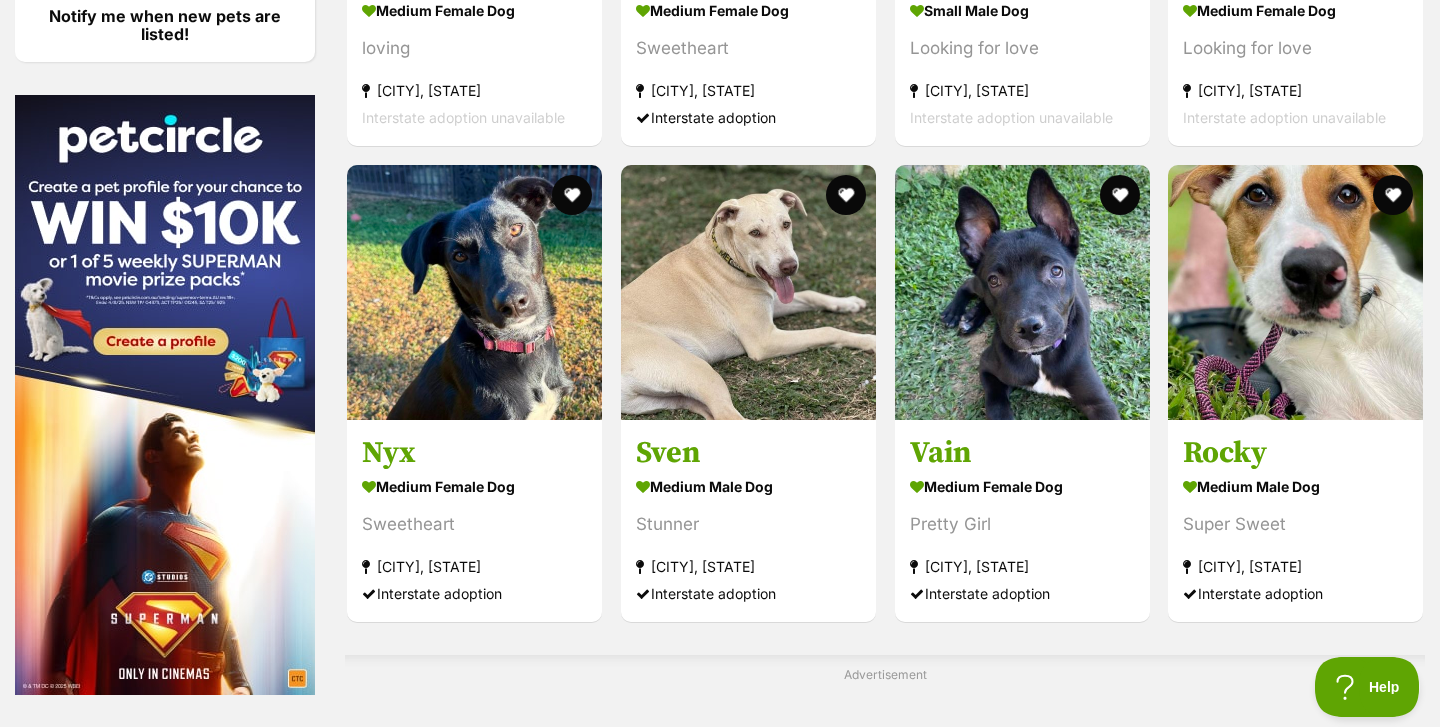 scroll, scrollTop: 3298, scrollLeft: 0, axis: vertical 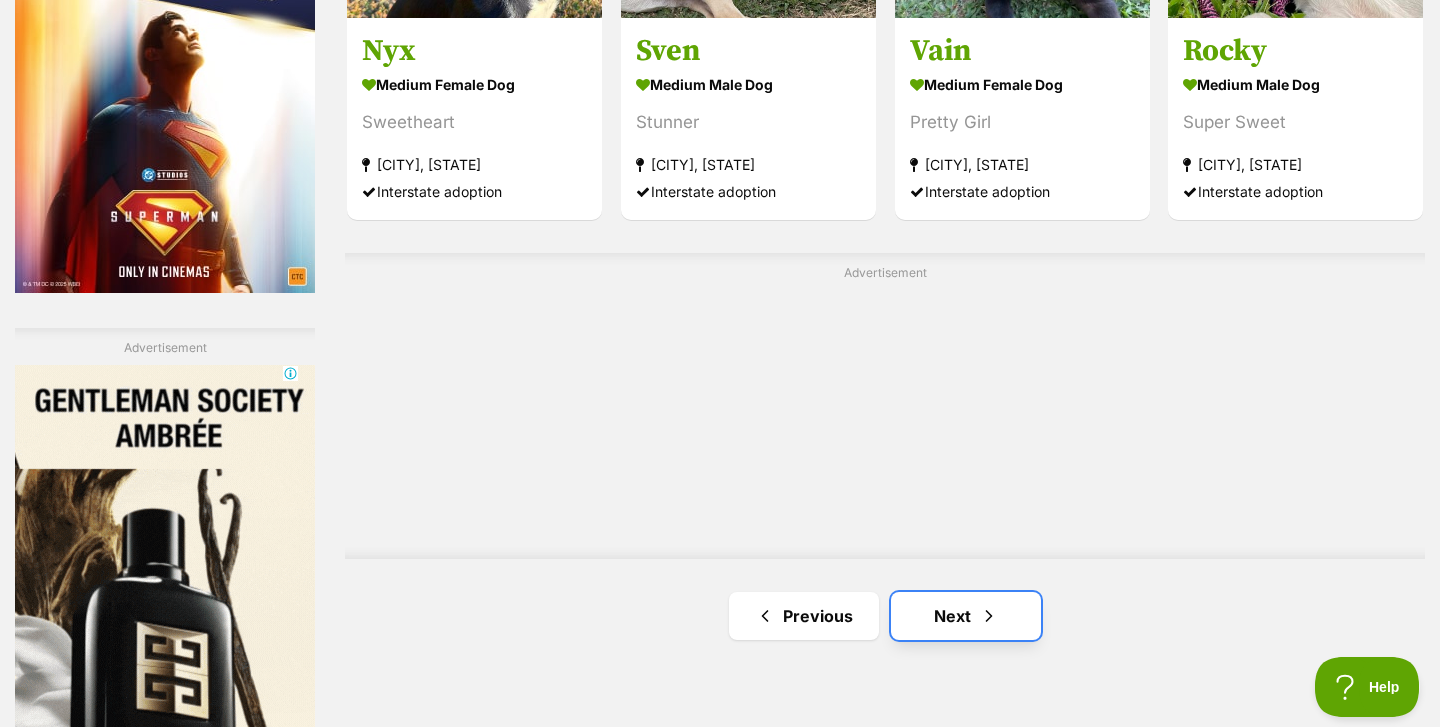 click on "Next" at bounding box center [966, 616] 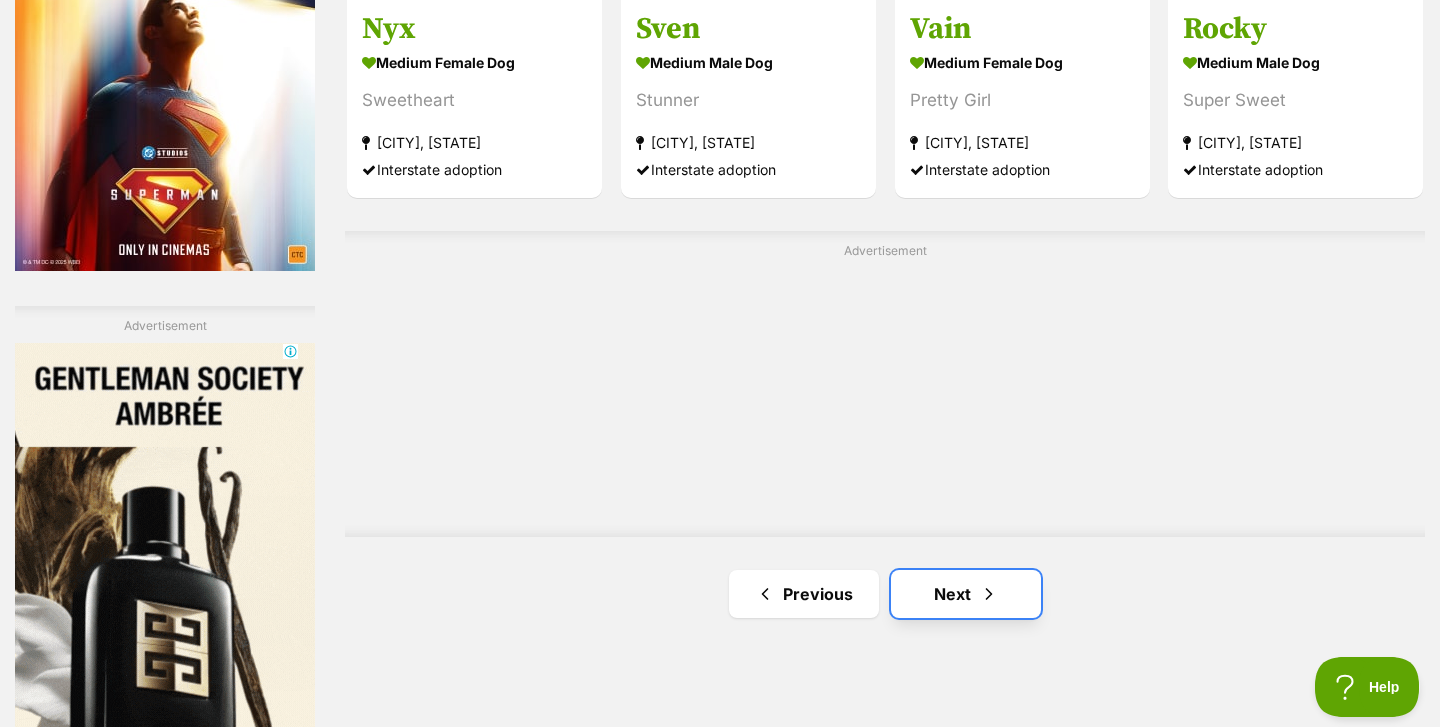 scroll, scrollTop: 0, scrollLeft: 0, axis: both 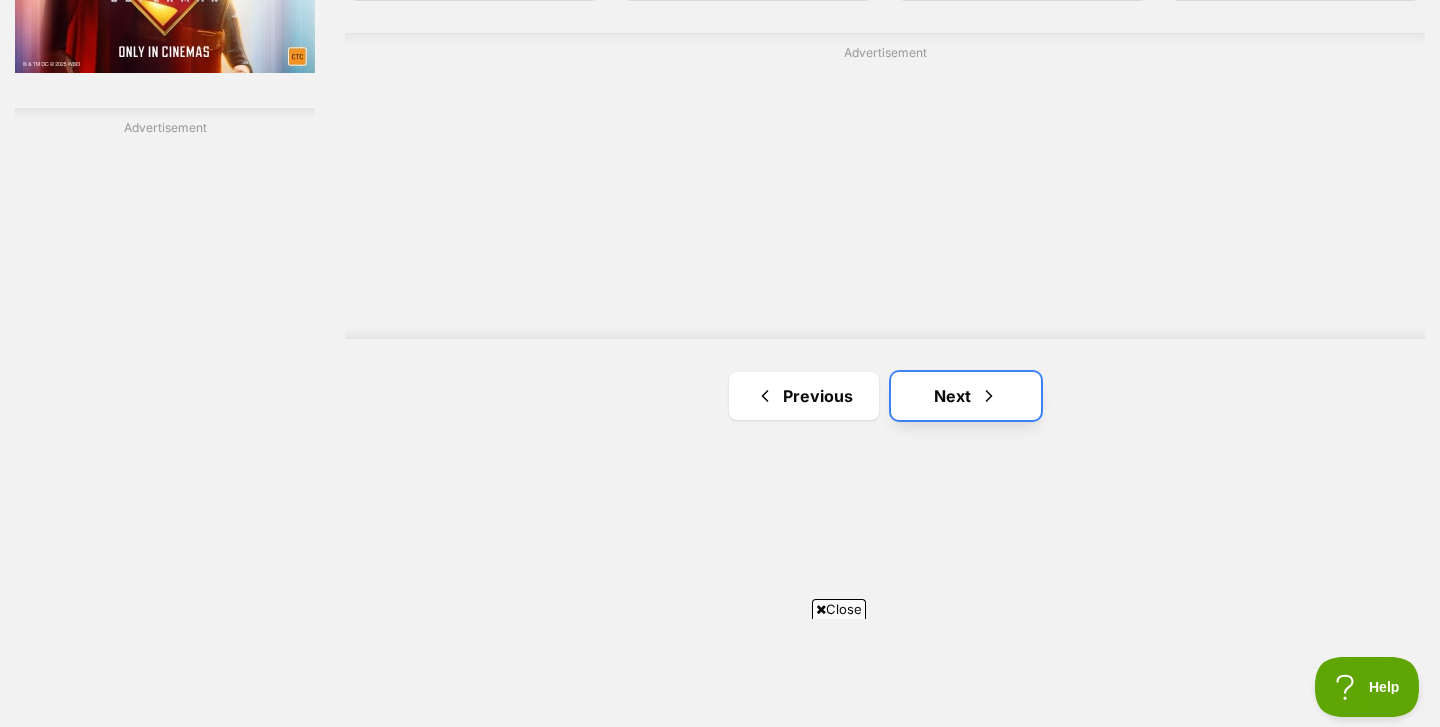 click on "Next" at bounding box center (966, 396) 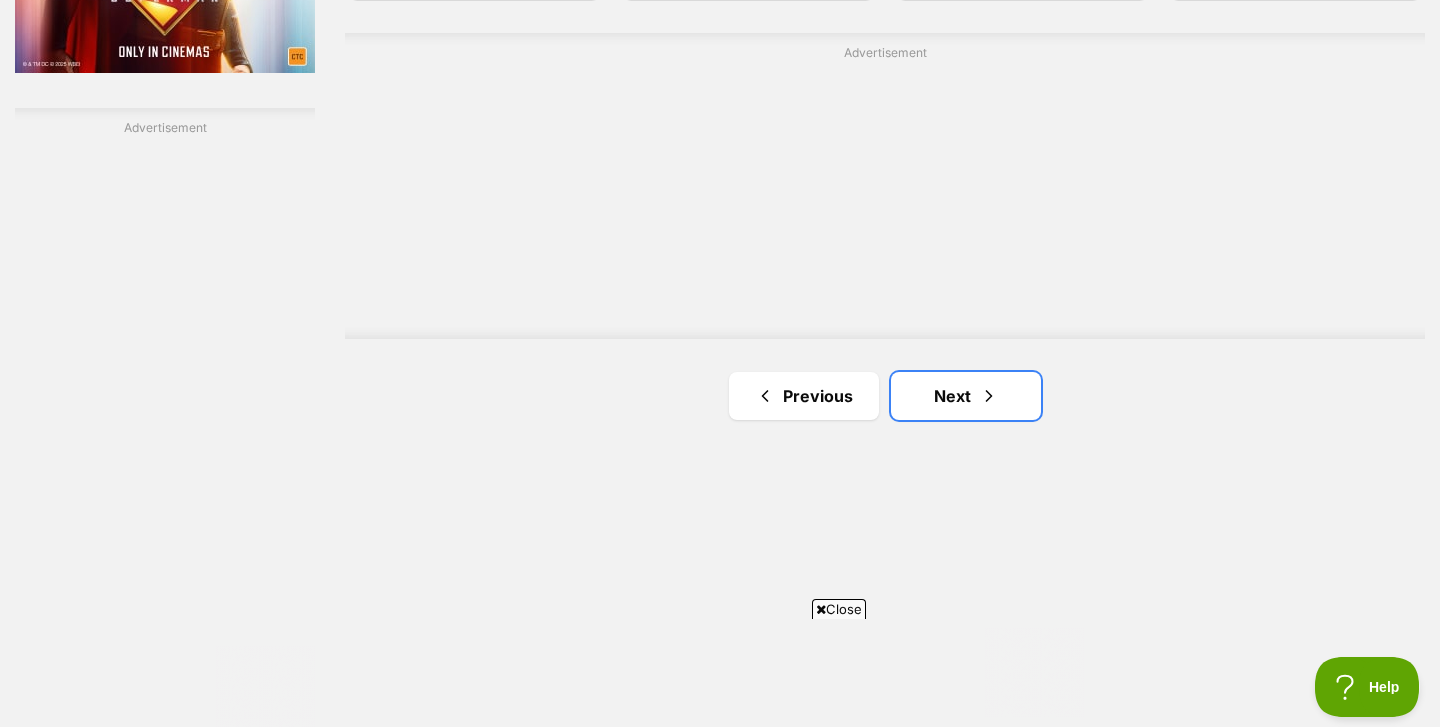 scroll, scrollTop: 0, scrollLeft: 0, axis: both 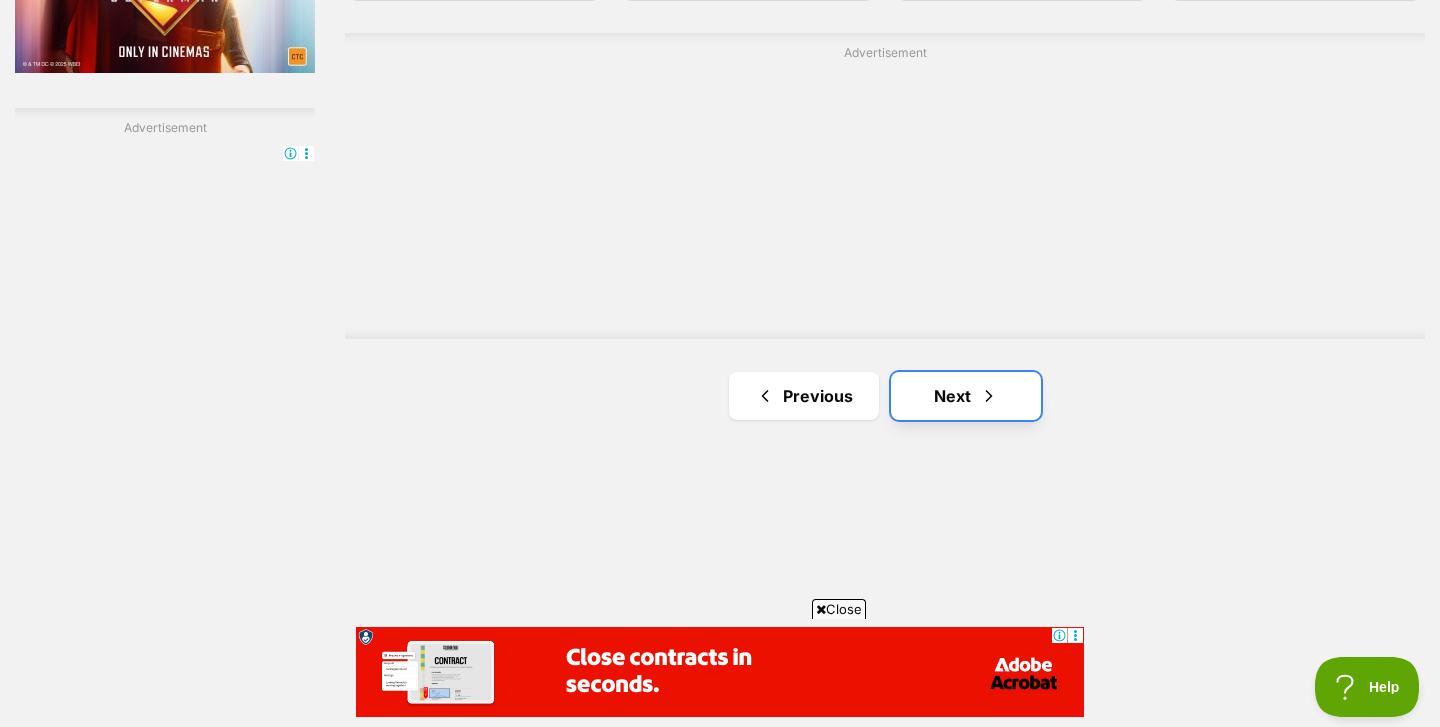 click on "Next" at bounding box center [966, 396] 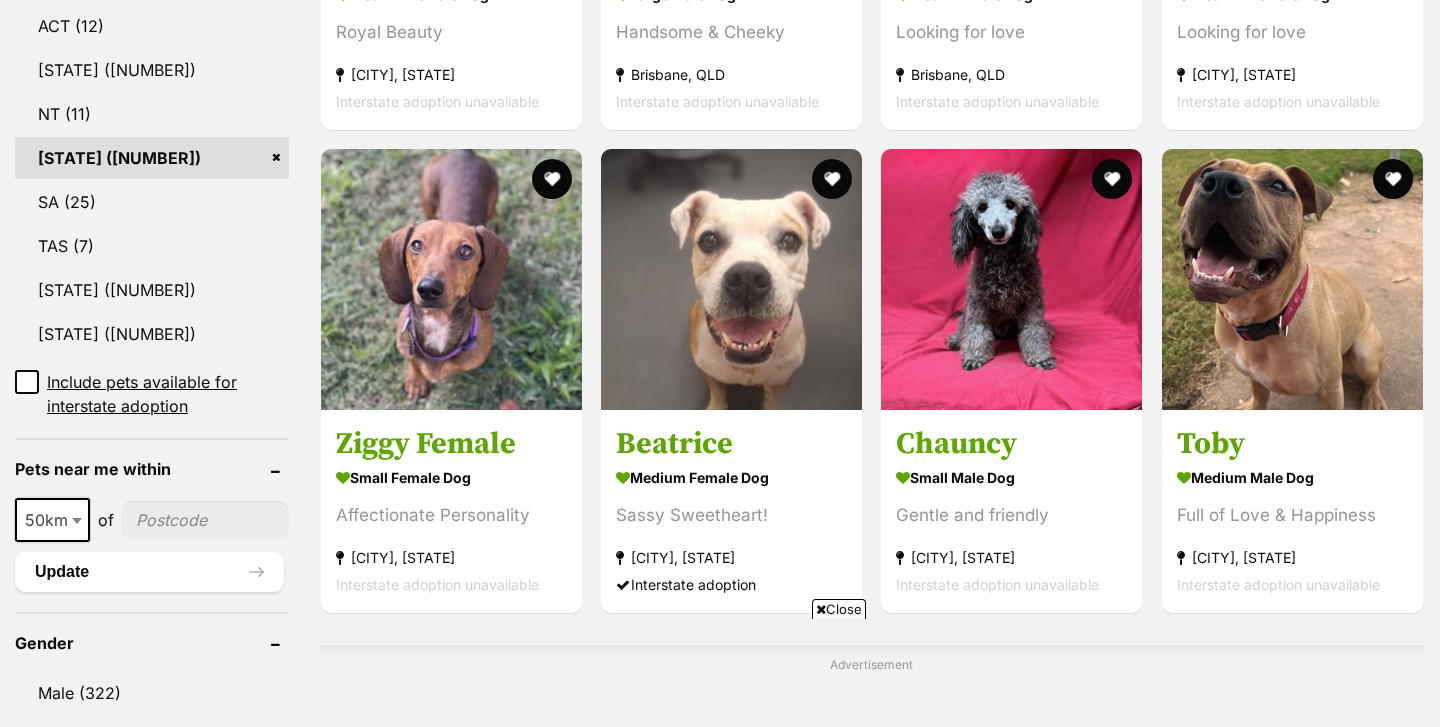 scroll, scrollTop: 1069, scrollLeft: 0, axis: vertical 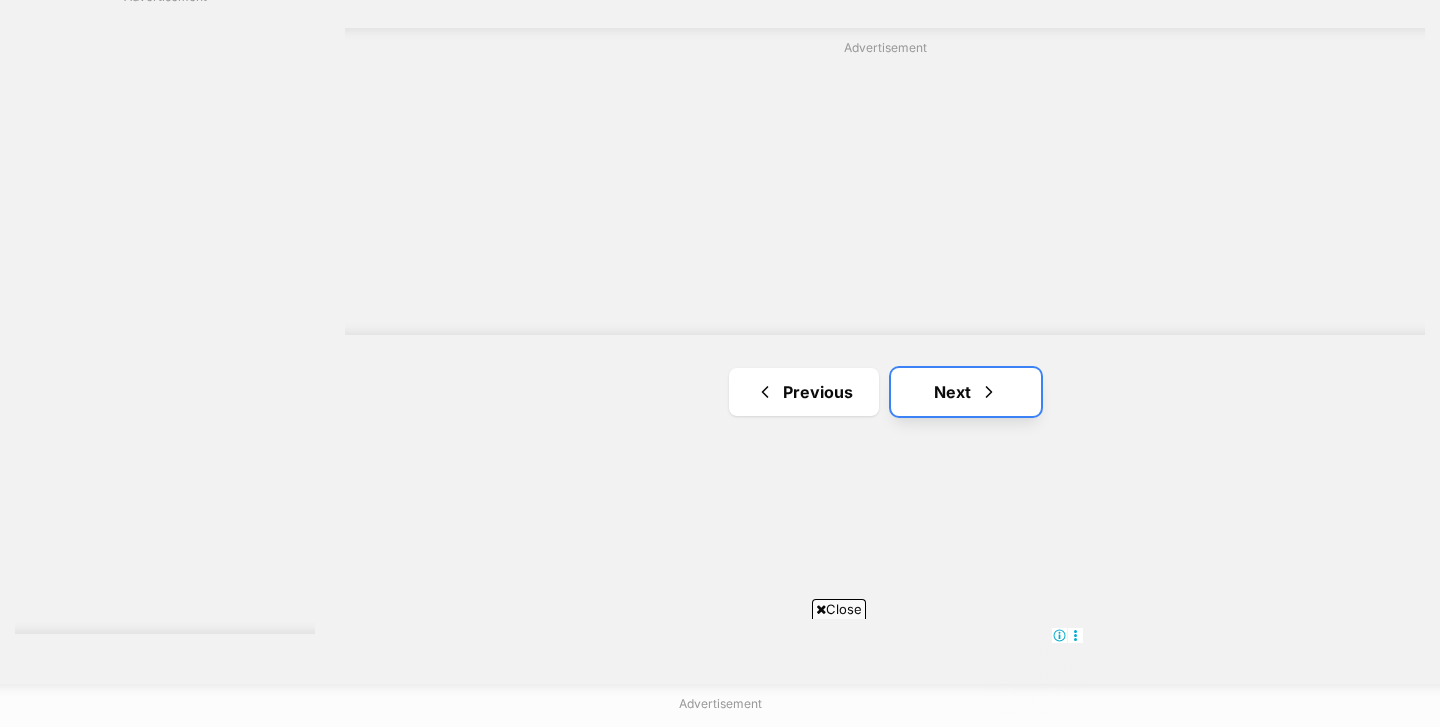 click on "Next" at bounding box center (966, 392) 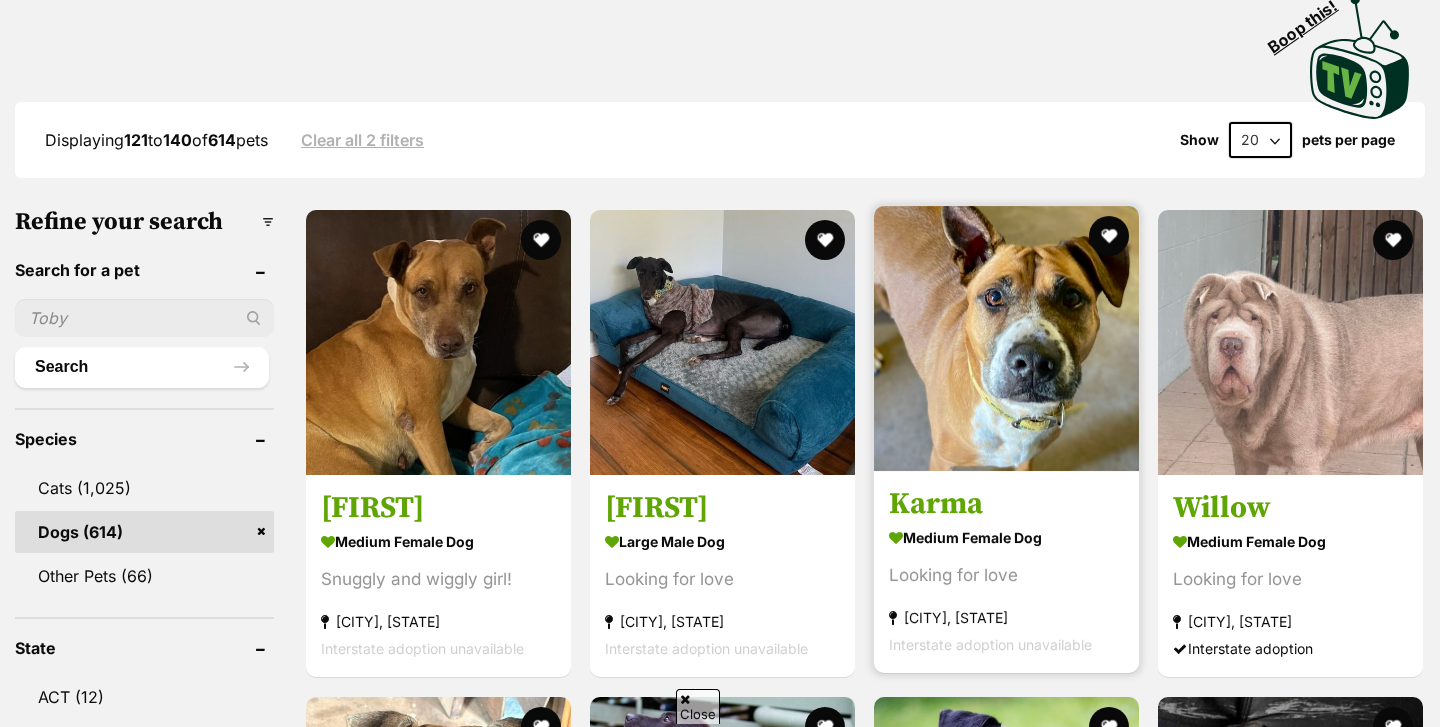 scroll, scrollTop: 926, scrollLeft: 0, axis: vertical 